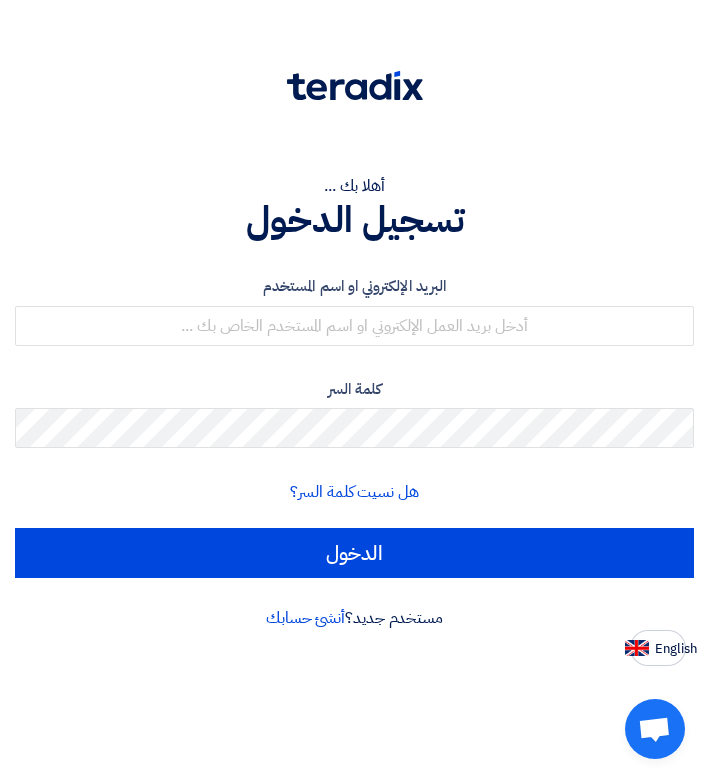 scroll, scrollTop: 0, scrollLeft: 0, axis: both 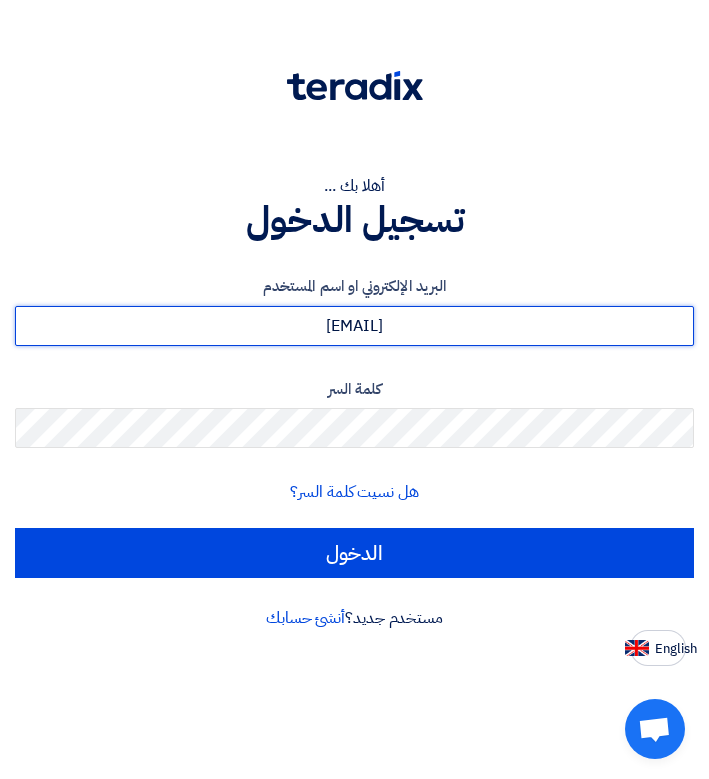 type on "[EMAIL]" 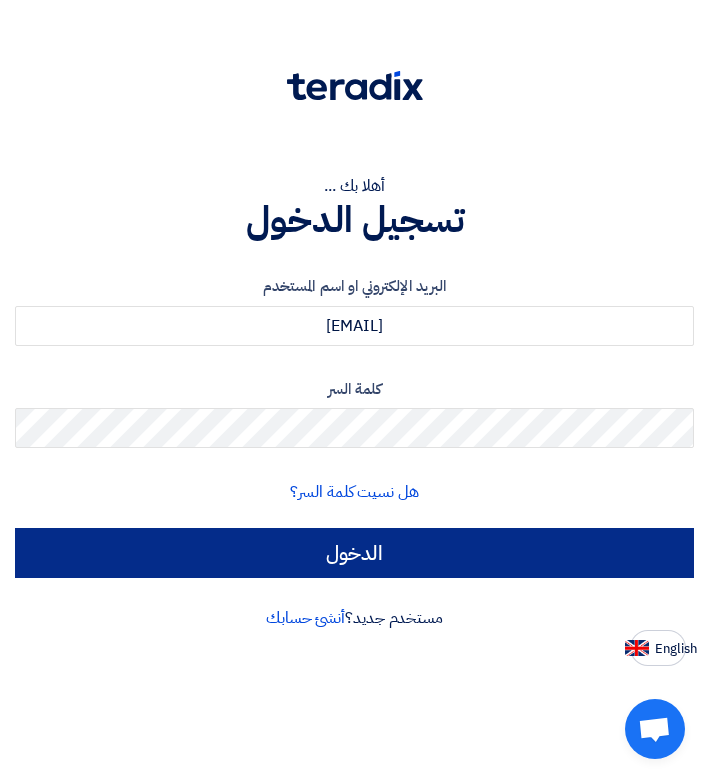 click on "الدخول" 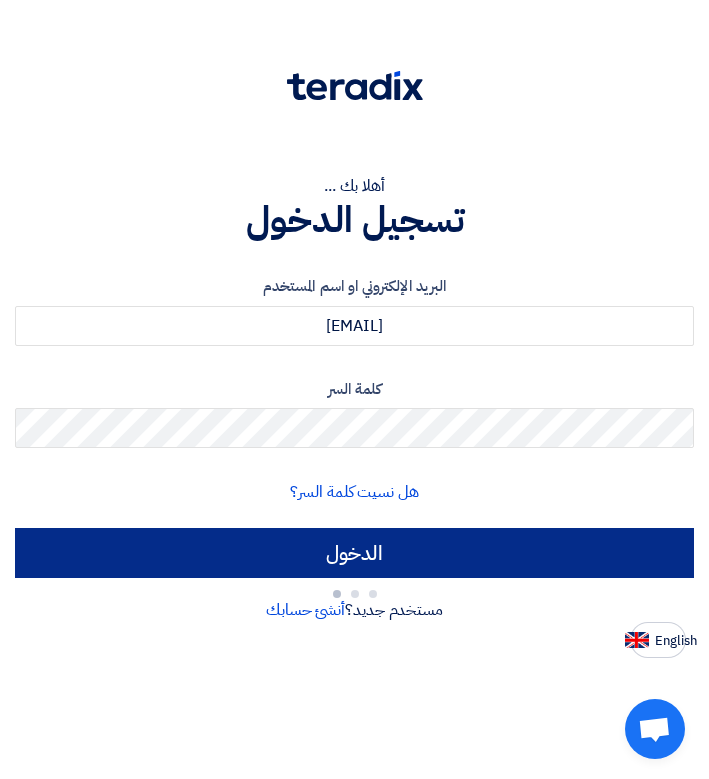 type on "Sign in" 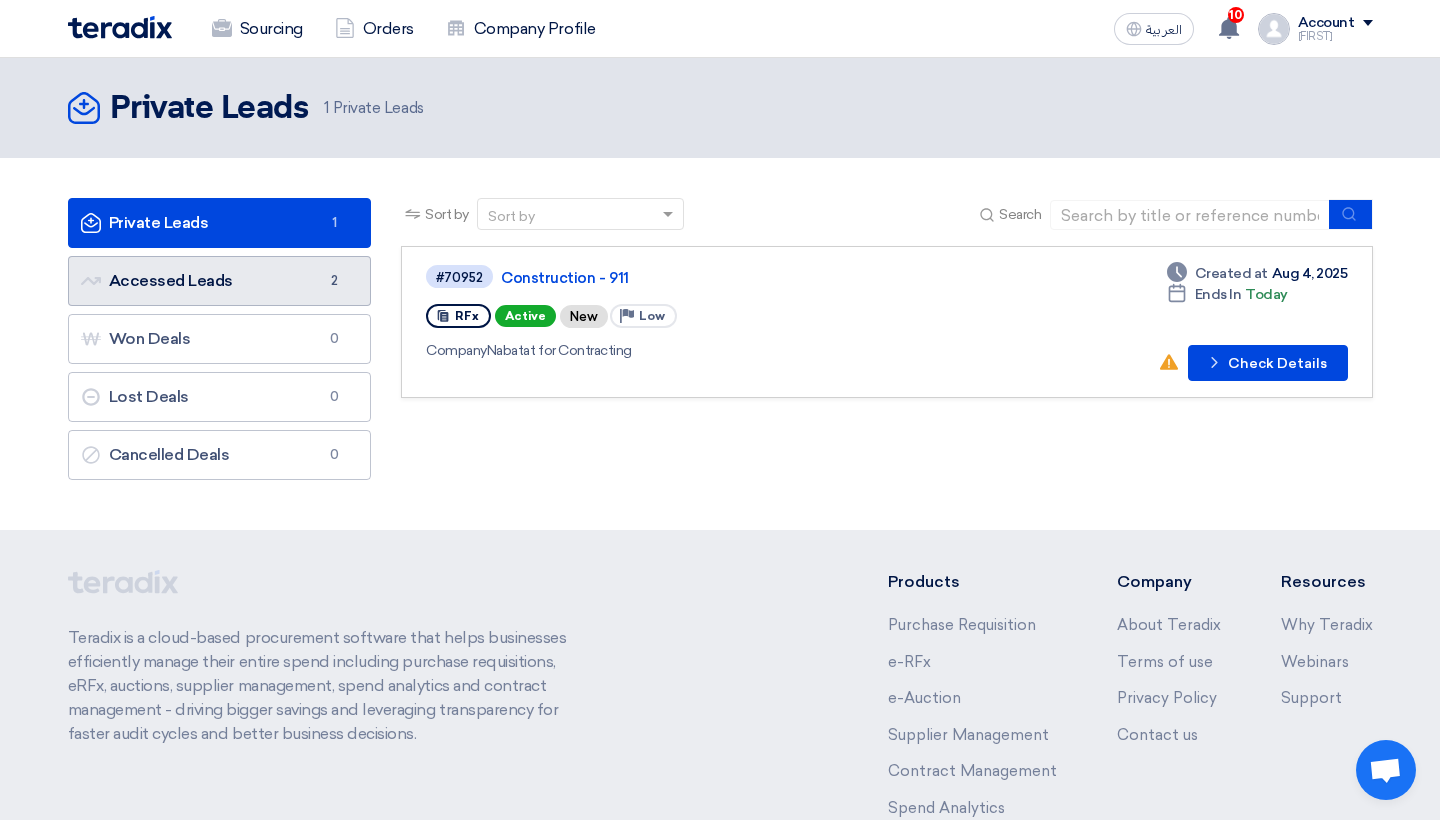click on "Accessed Leads
Accessed Leads
2" 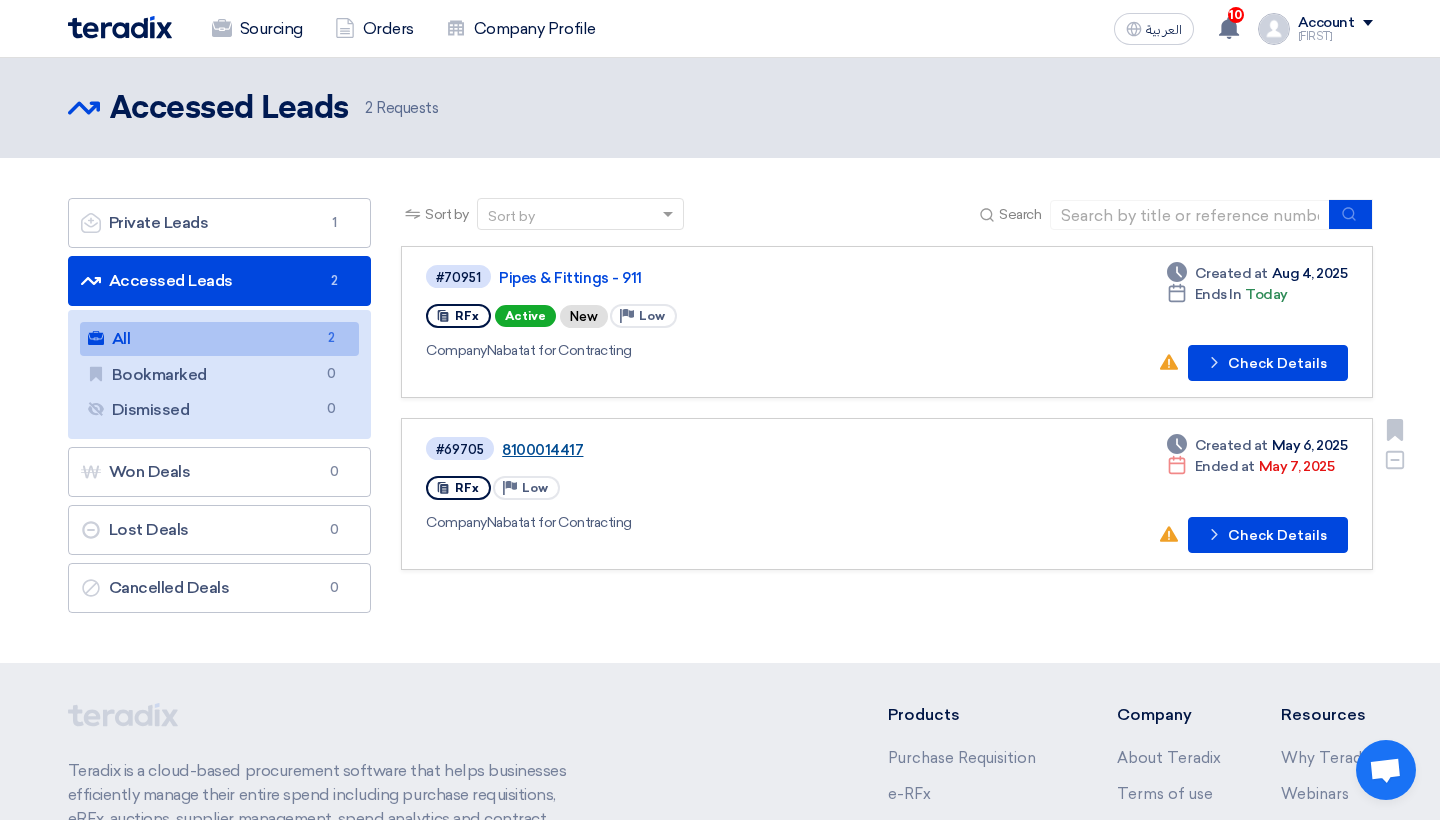 scroll, scrollTop: 0, scrollLeft: 0, axis: both 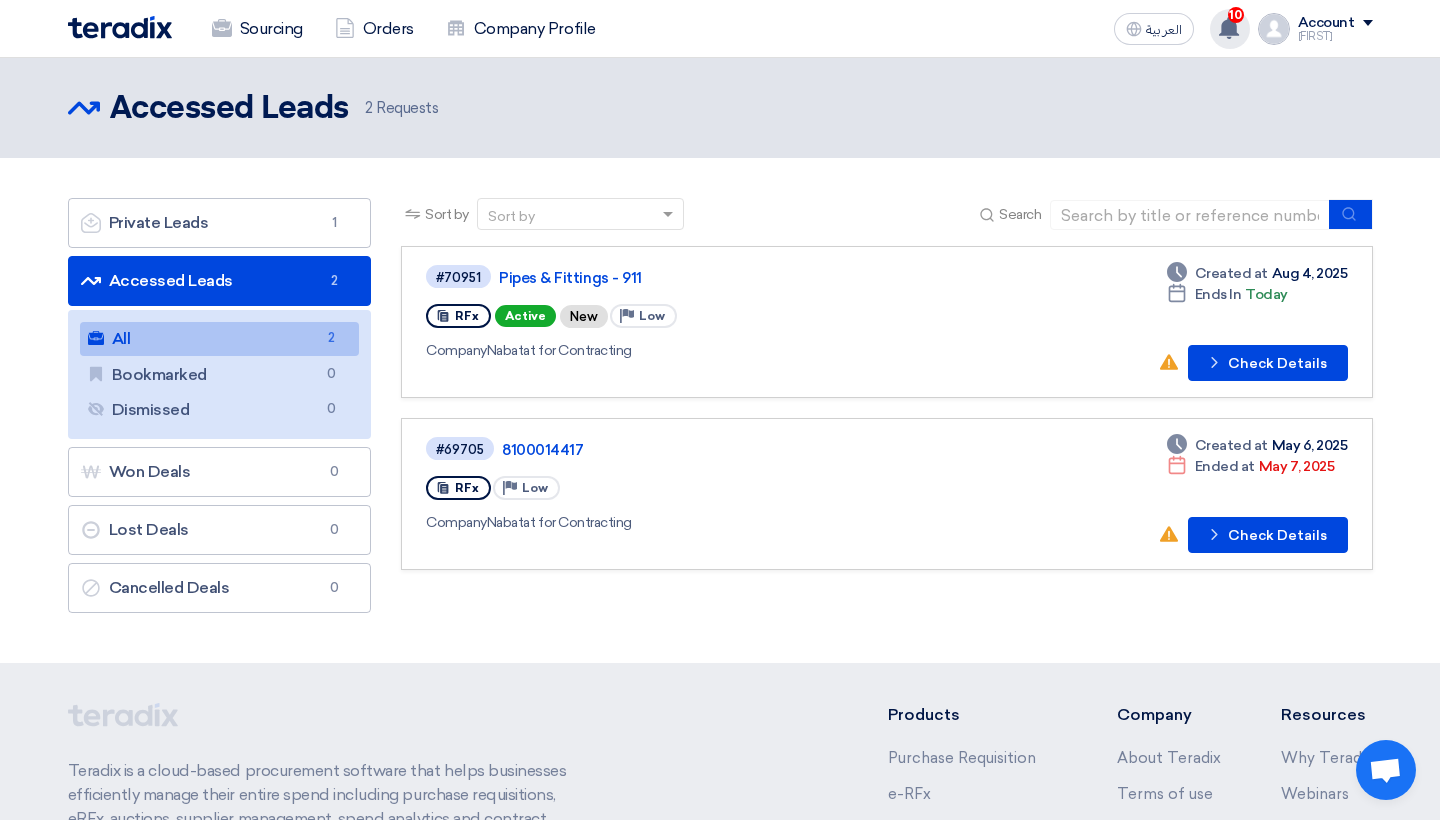 click 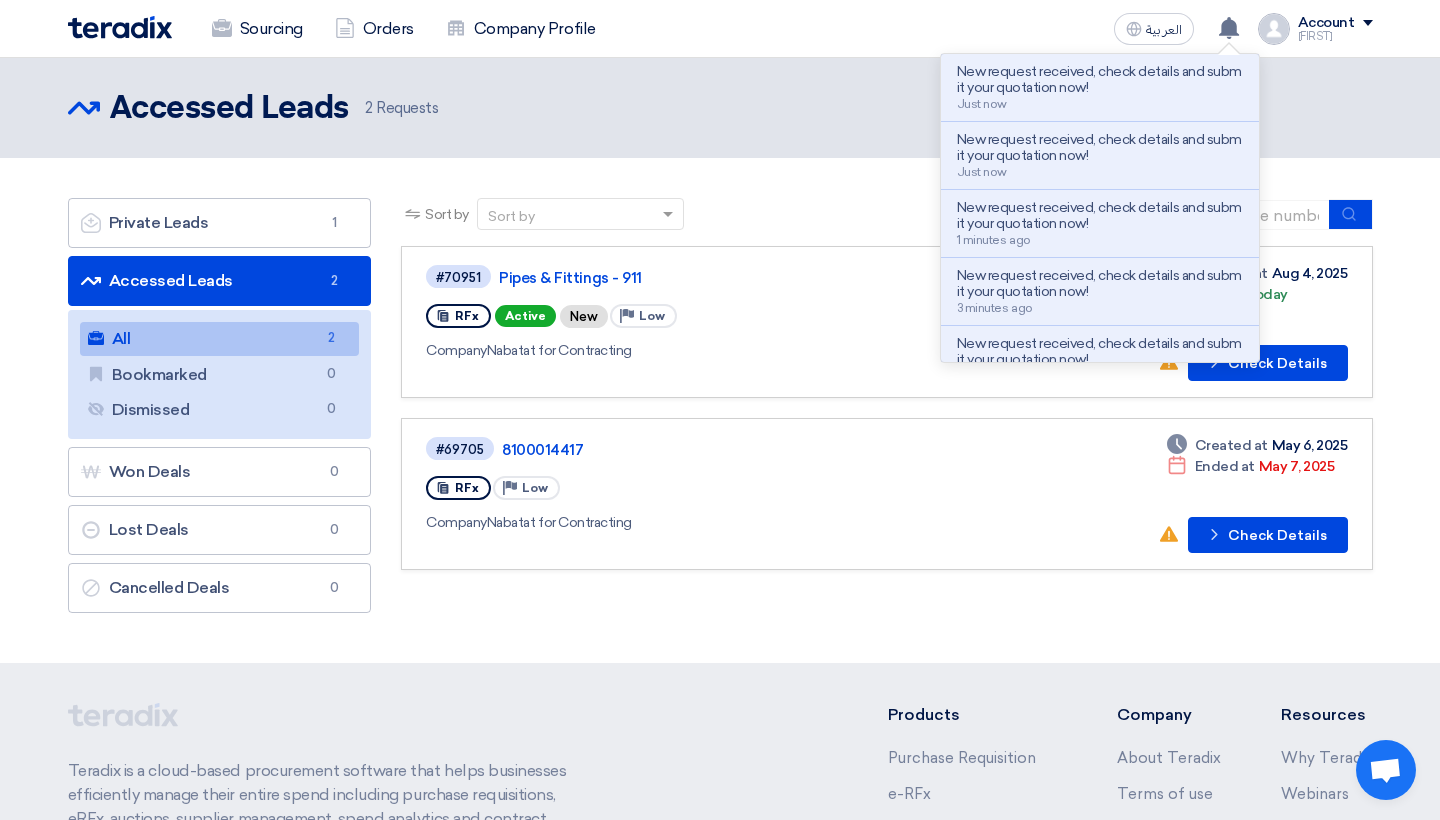 click on "Accessed Leads
Accessed Leads
2
Requests" 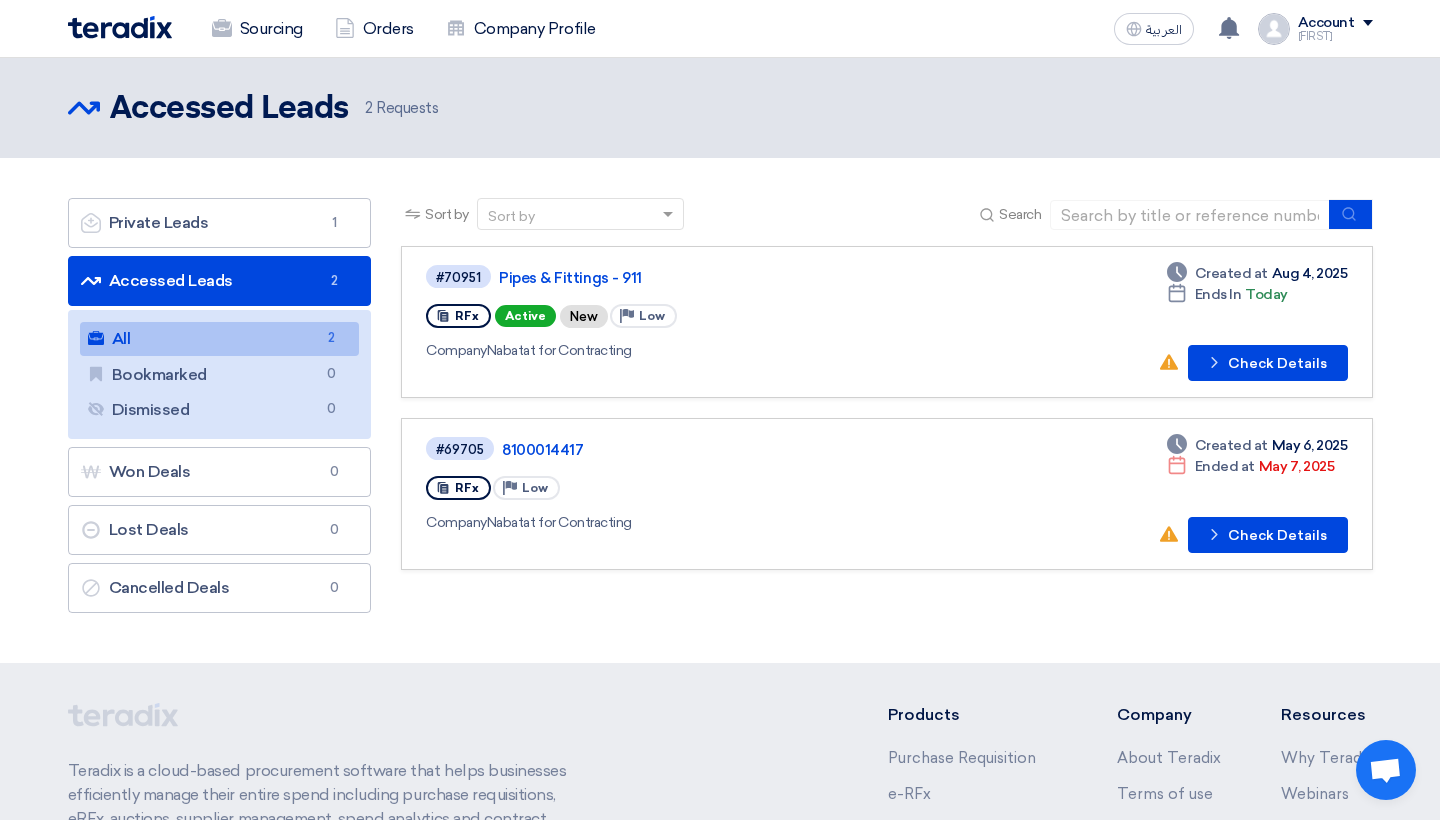 scroll, scrollTop: 0, scrollLeft: 0, axis: both 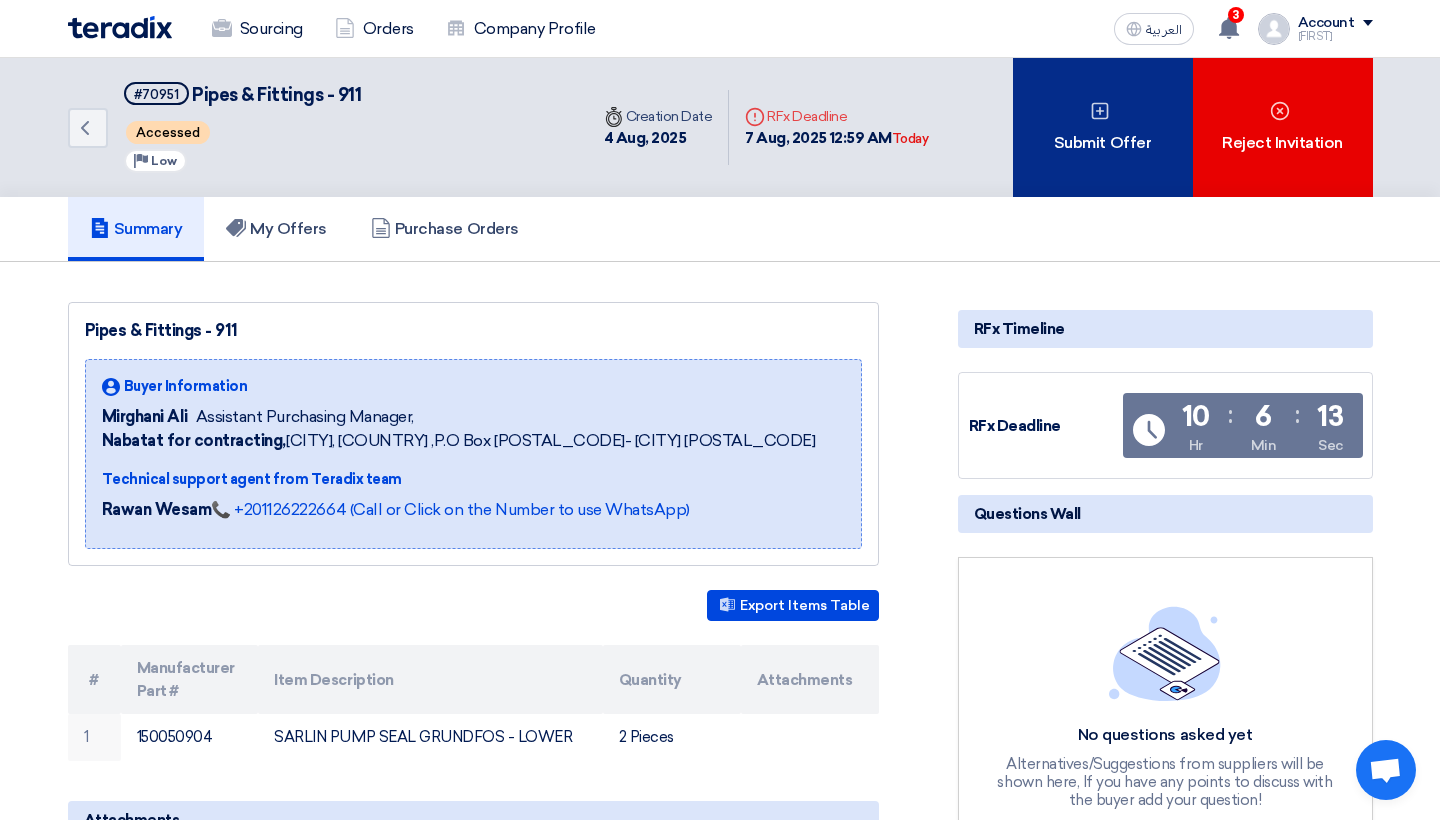 click on "Submit Offer" 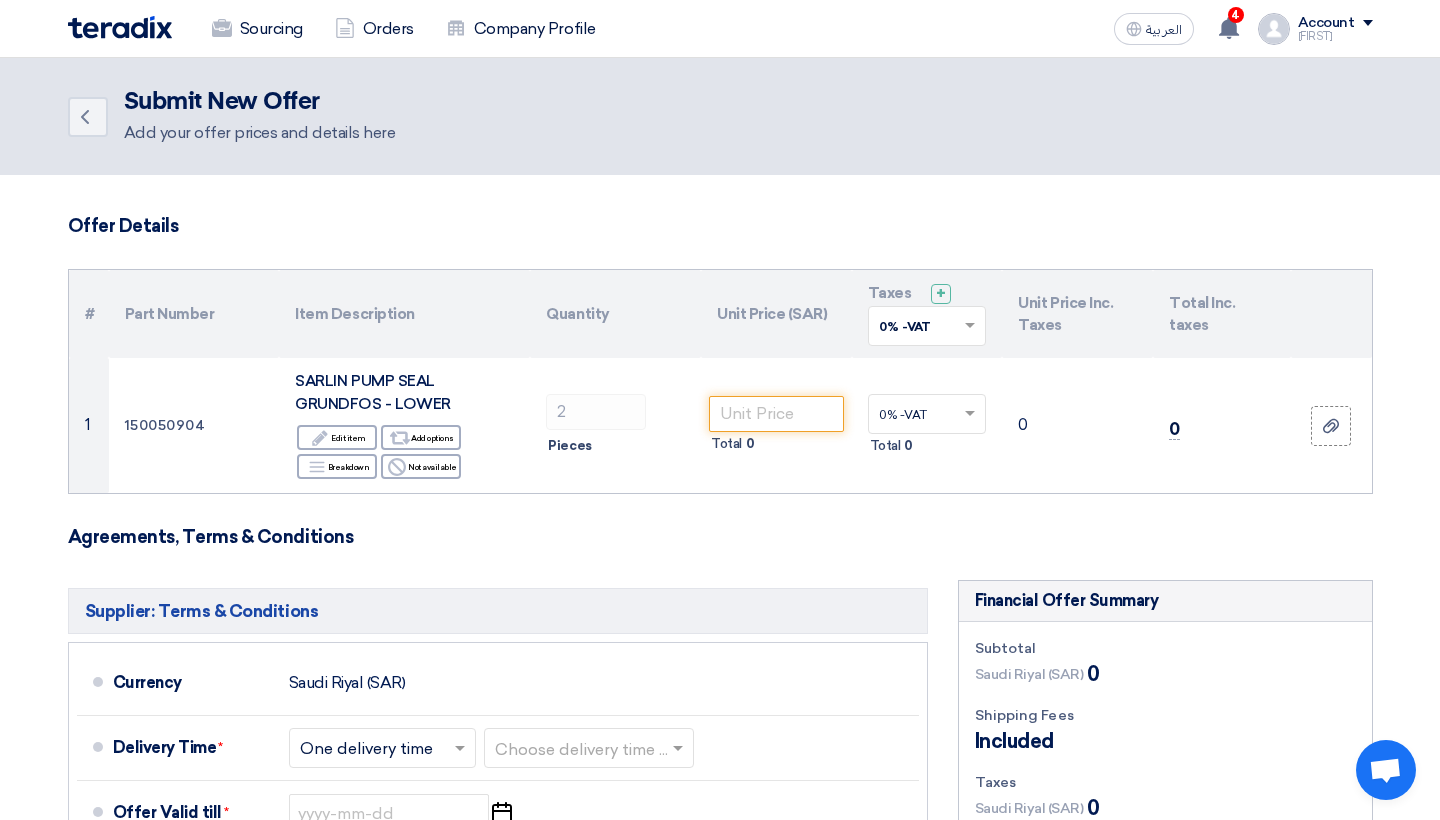 scroll, scrollTop: 0, scrollLeft: 0, axis: both 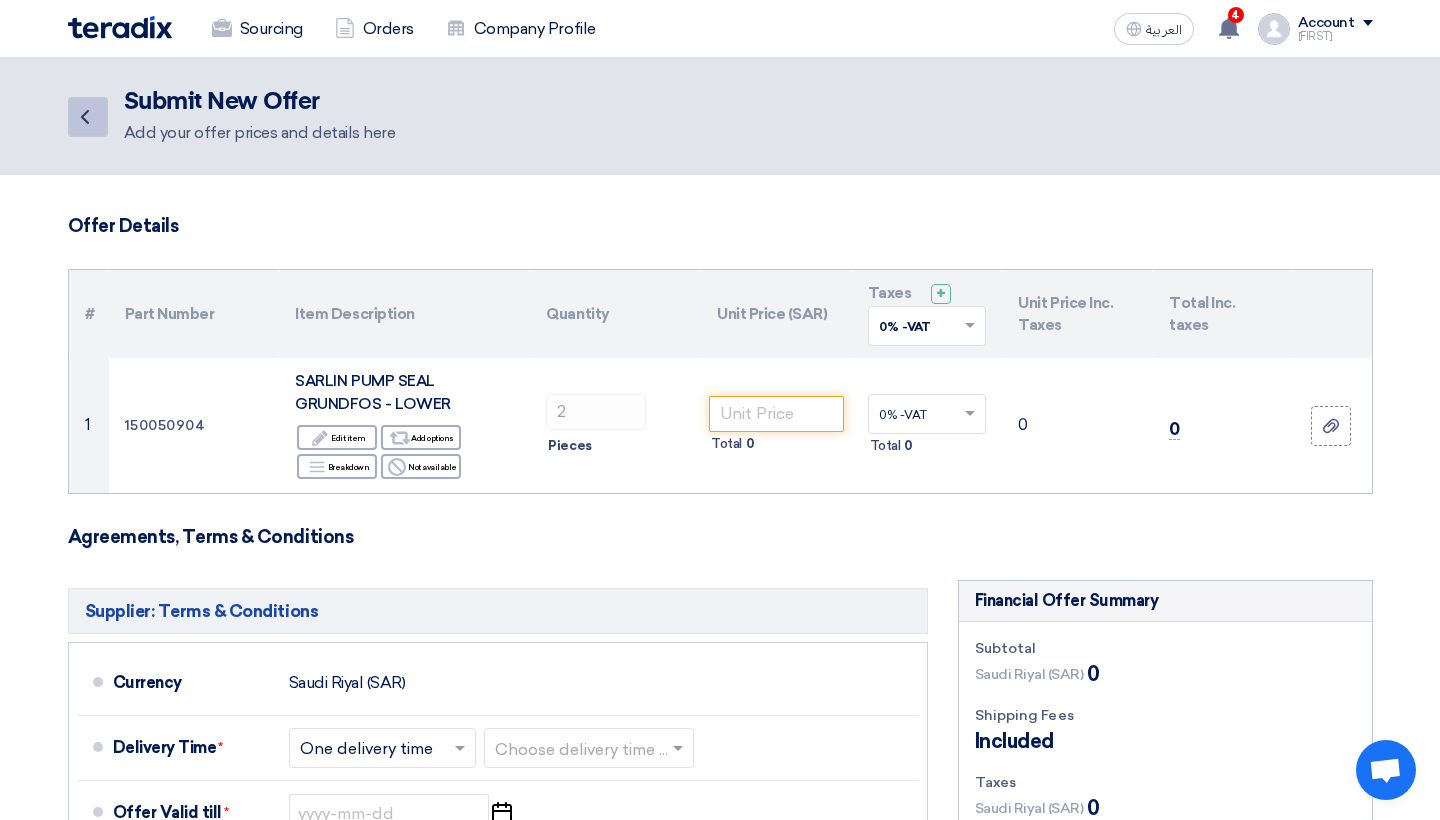 click on "Back" 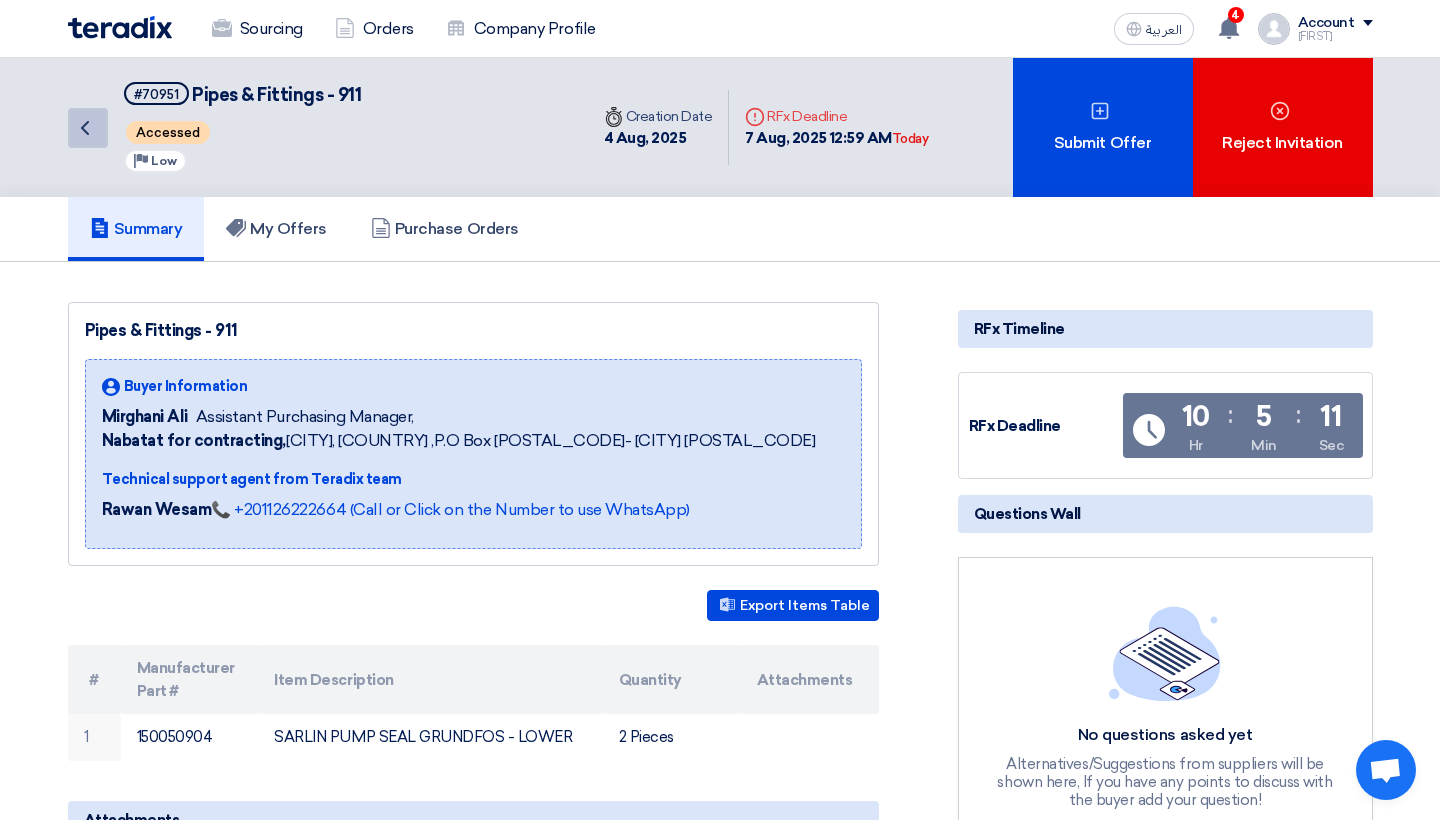 click 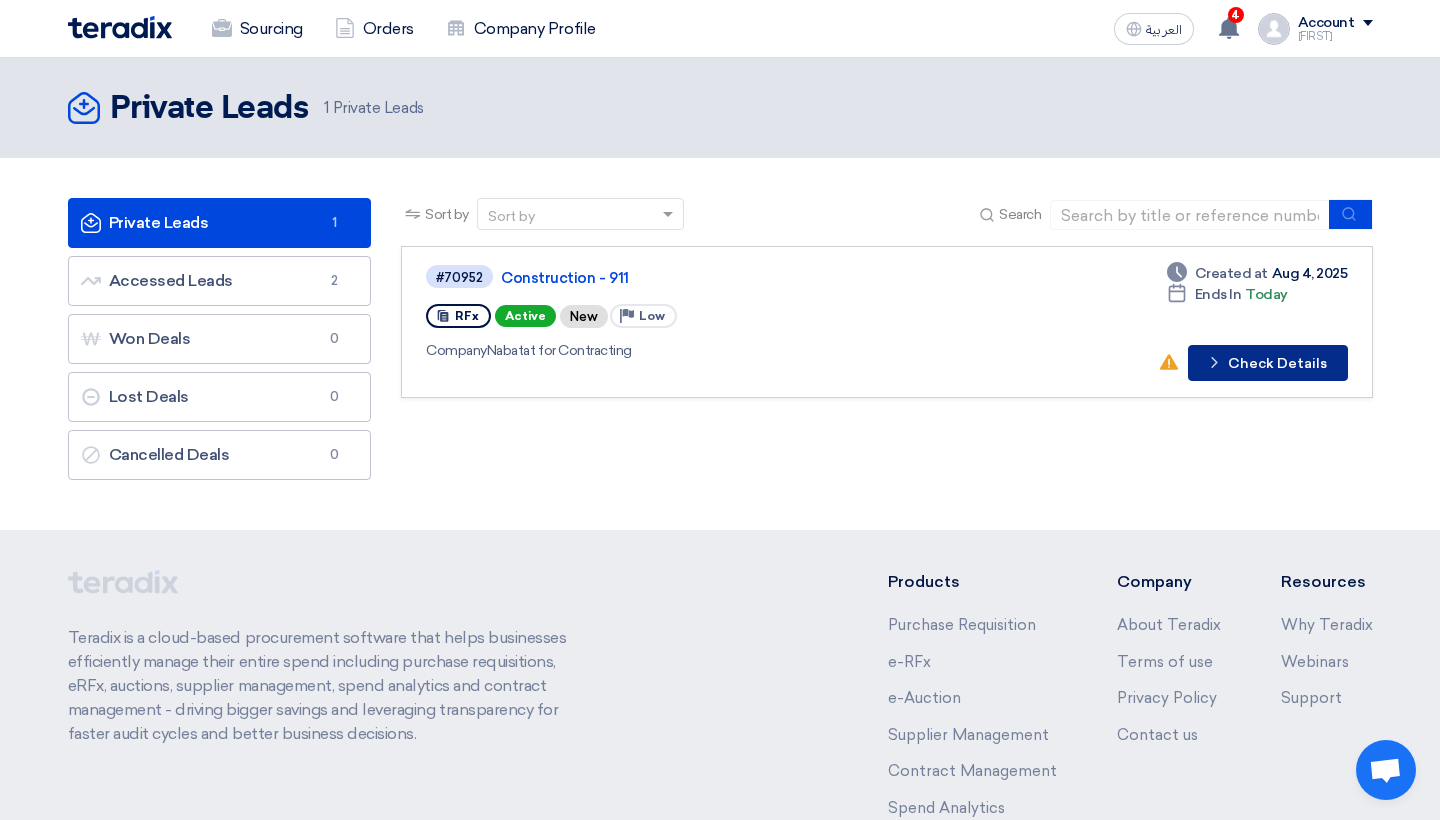 click on "Check details
Check Details" 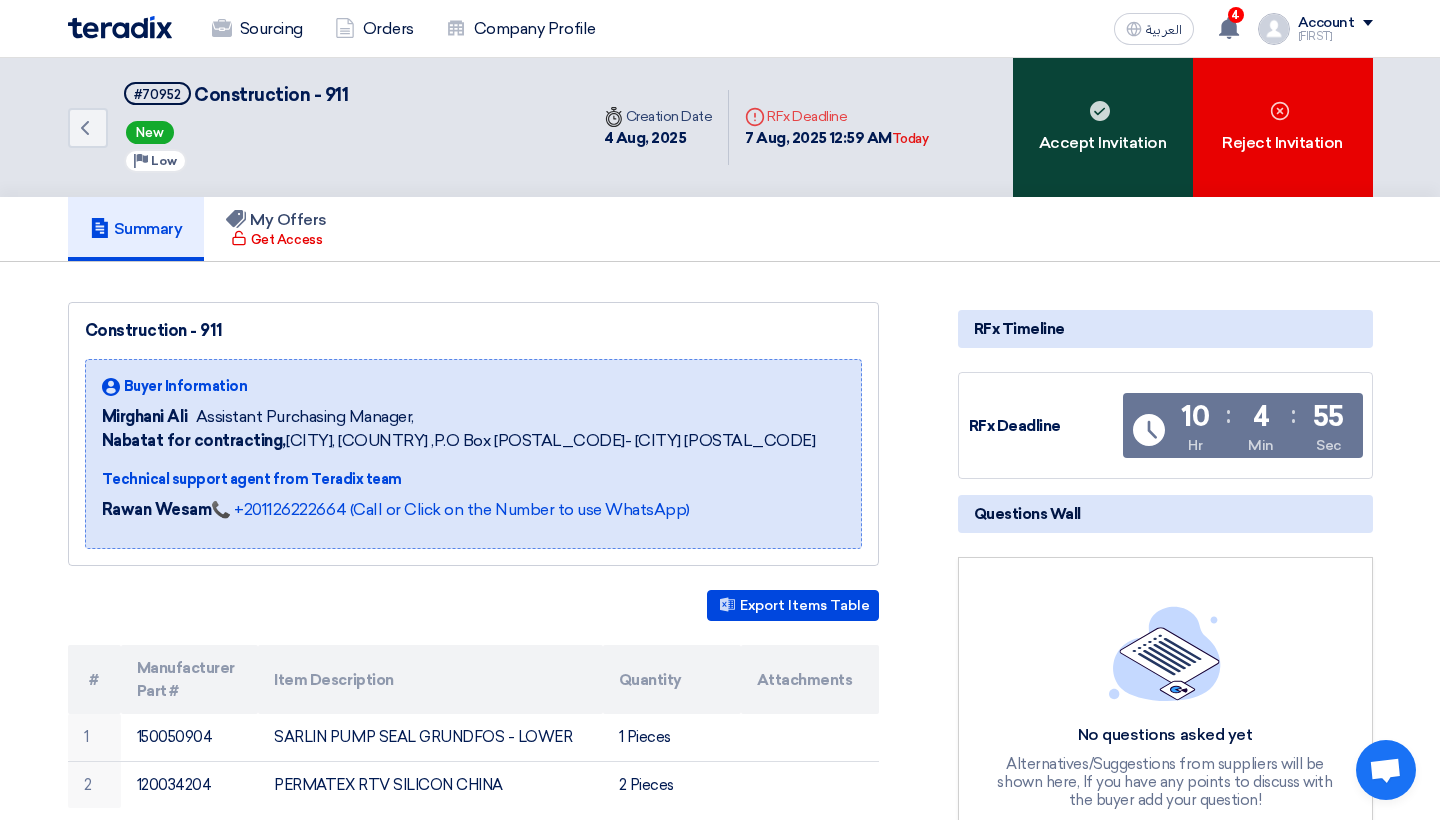click on "Accept Invitation" 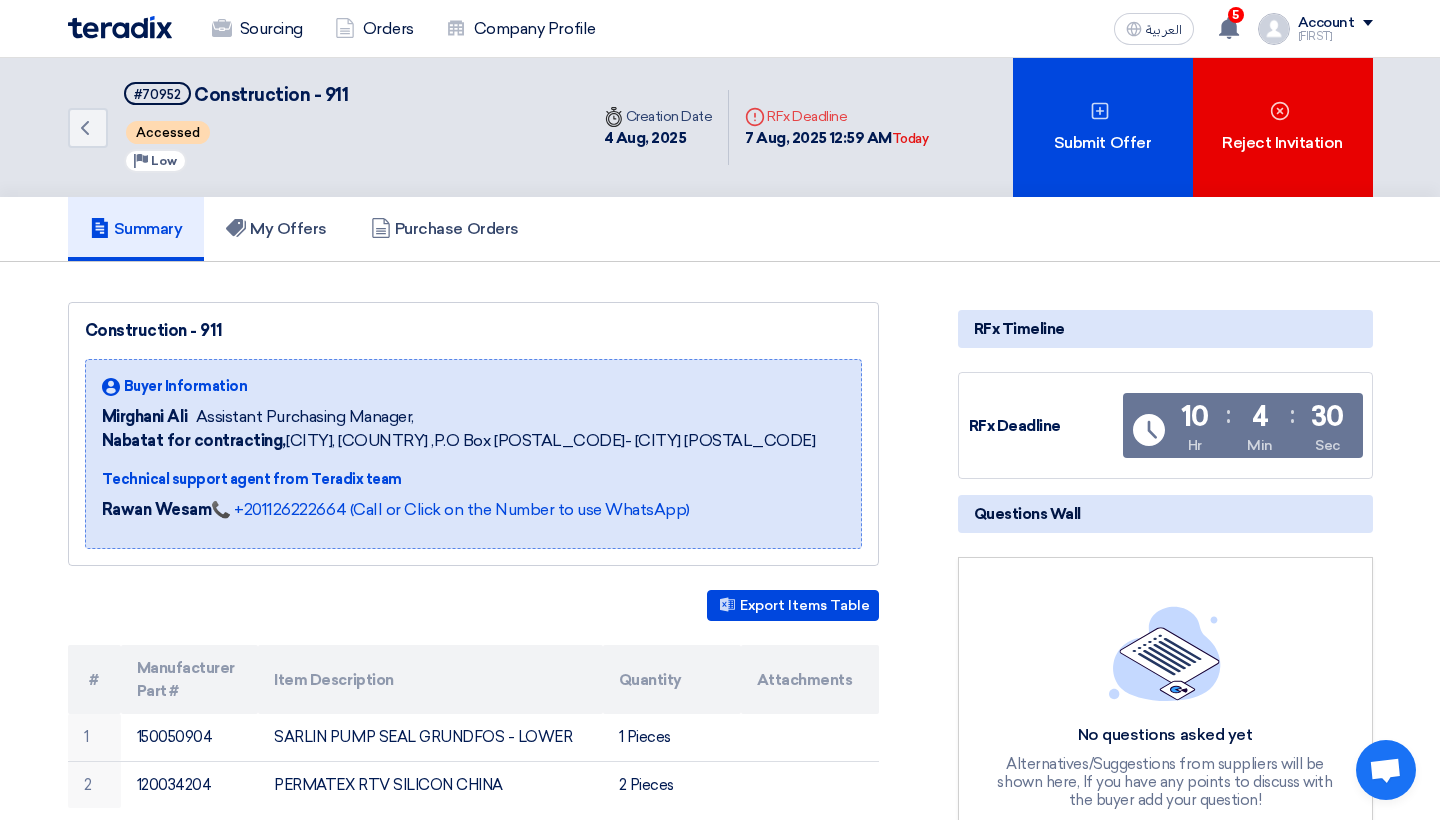 scroll, scrollTop: 0, scrollLeft: 0, axis: both 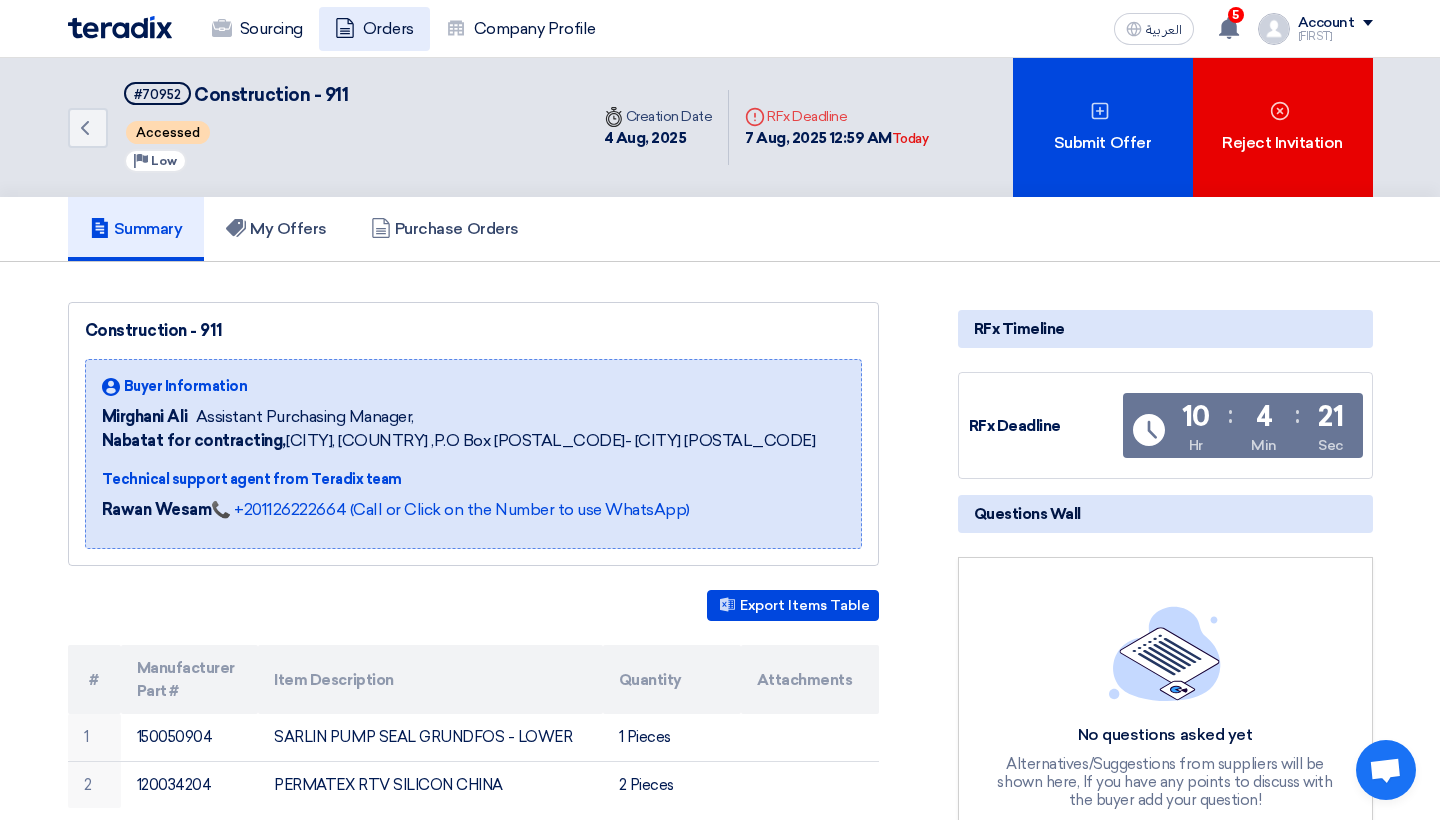 click on "Orders" 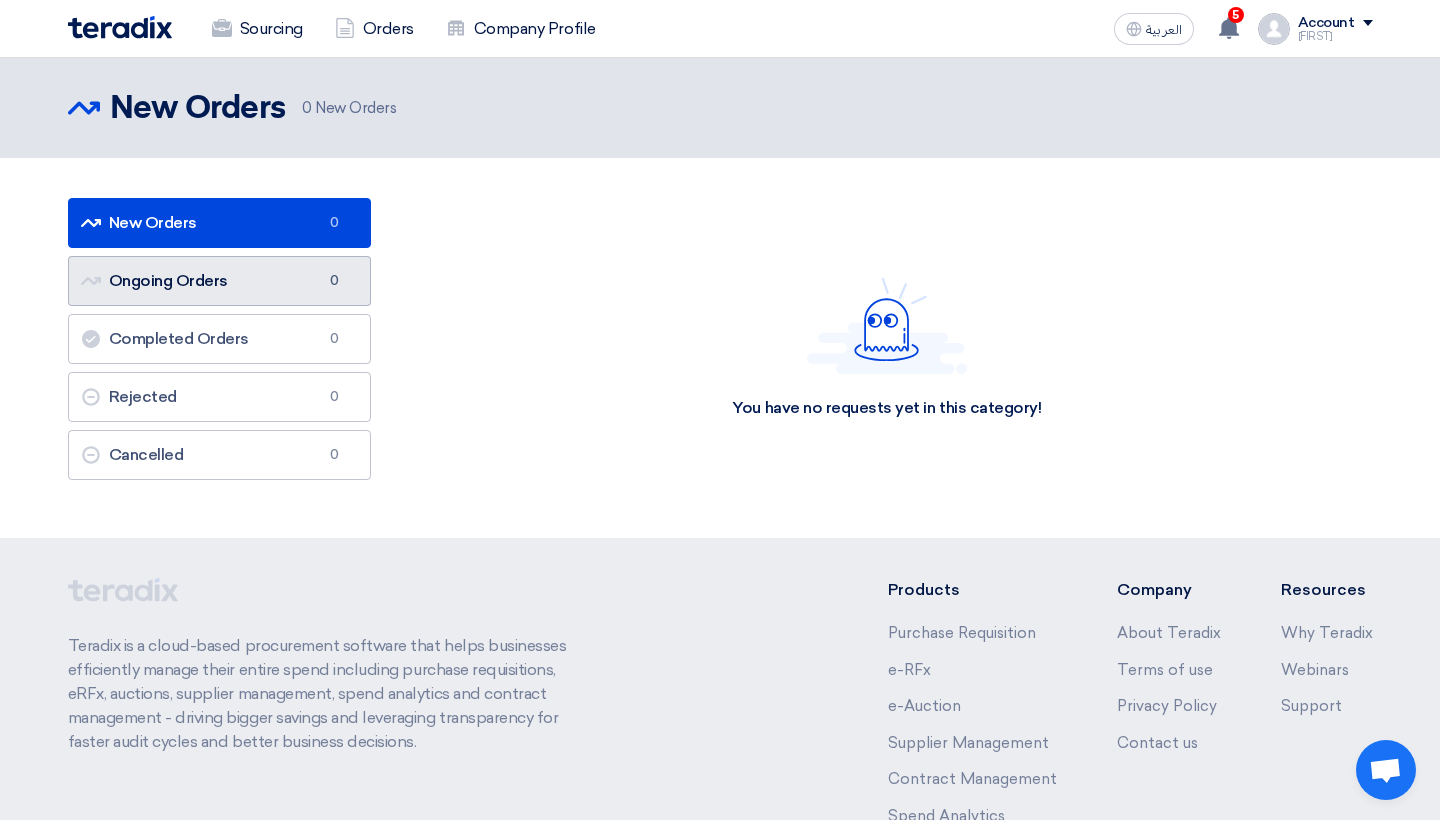click on "Ongoing Orders
Ongoing Orders
0" 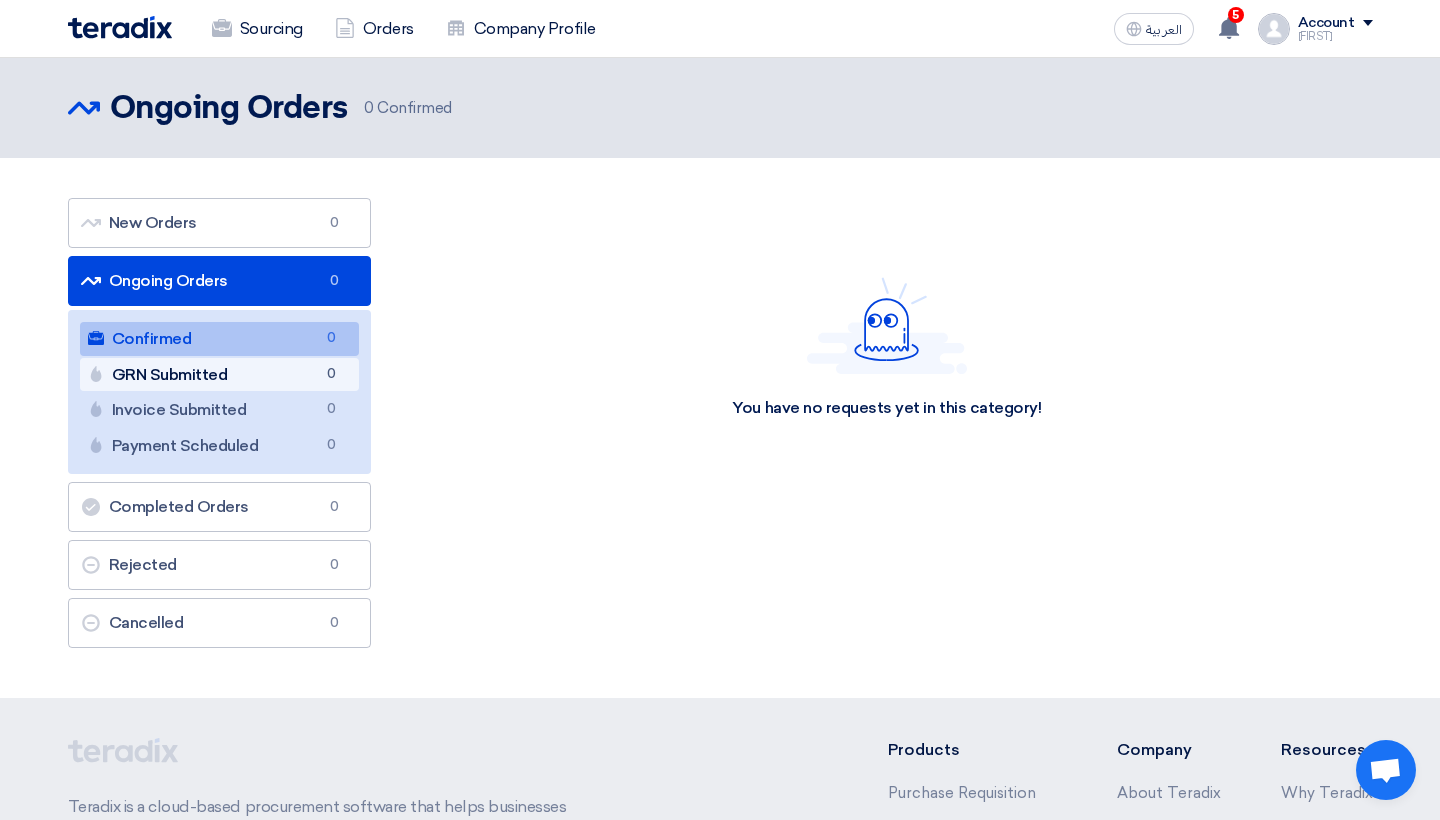 click on "GRN Submitted
GRN Submitted
0" 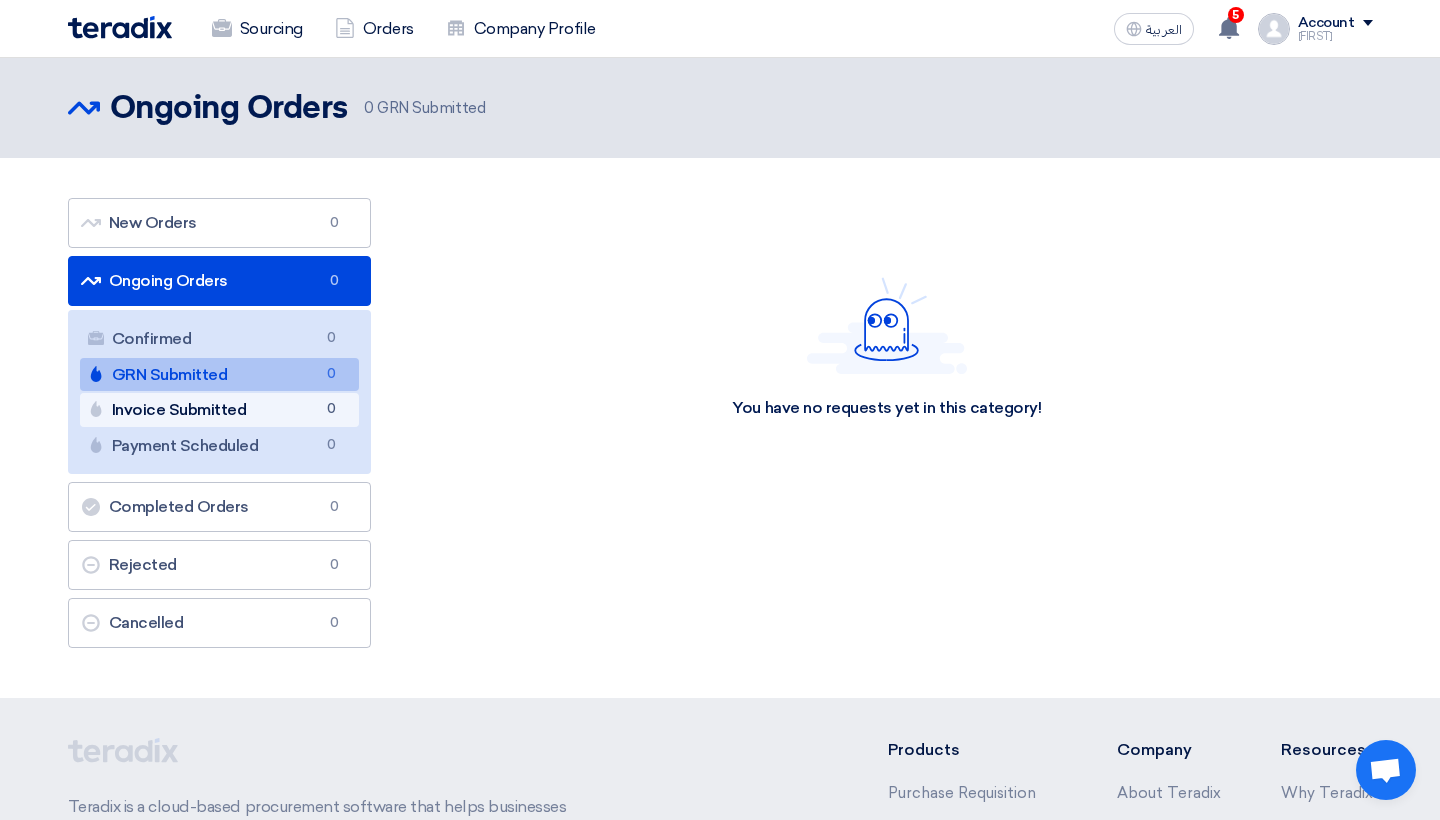 click on "Invoice Submitted
Invoice Submitted
0" 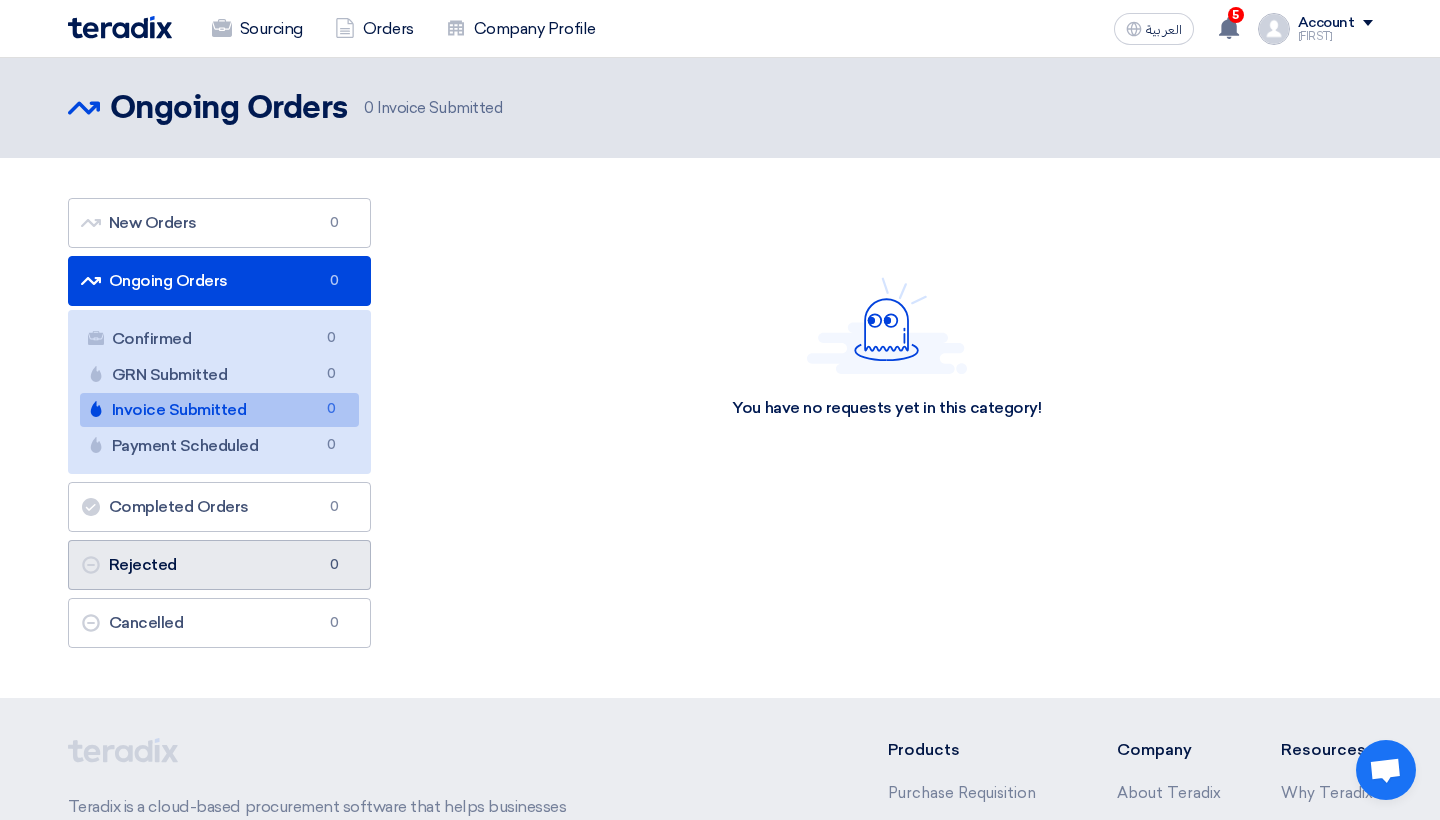 click on "Rejected
Rejected
0" 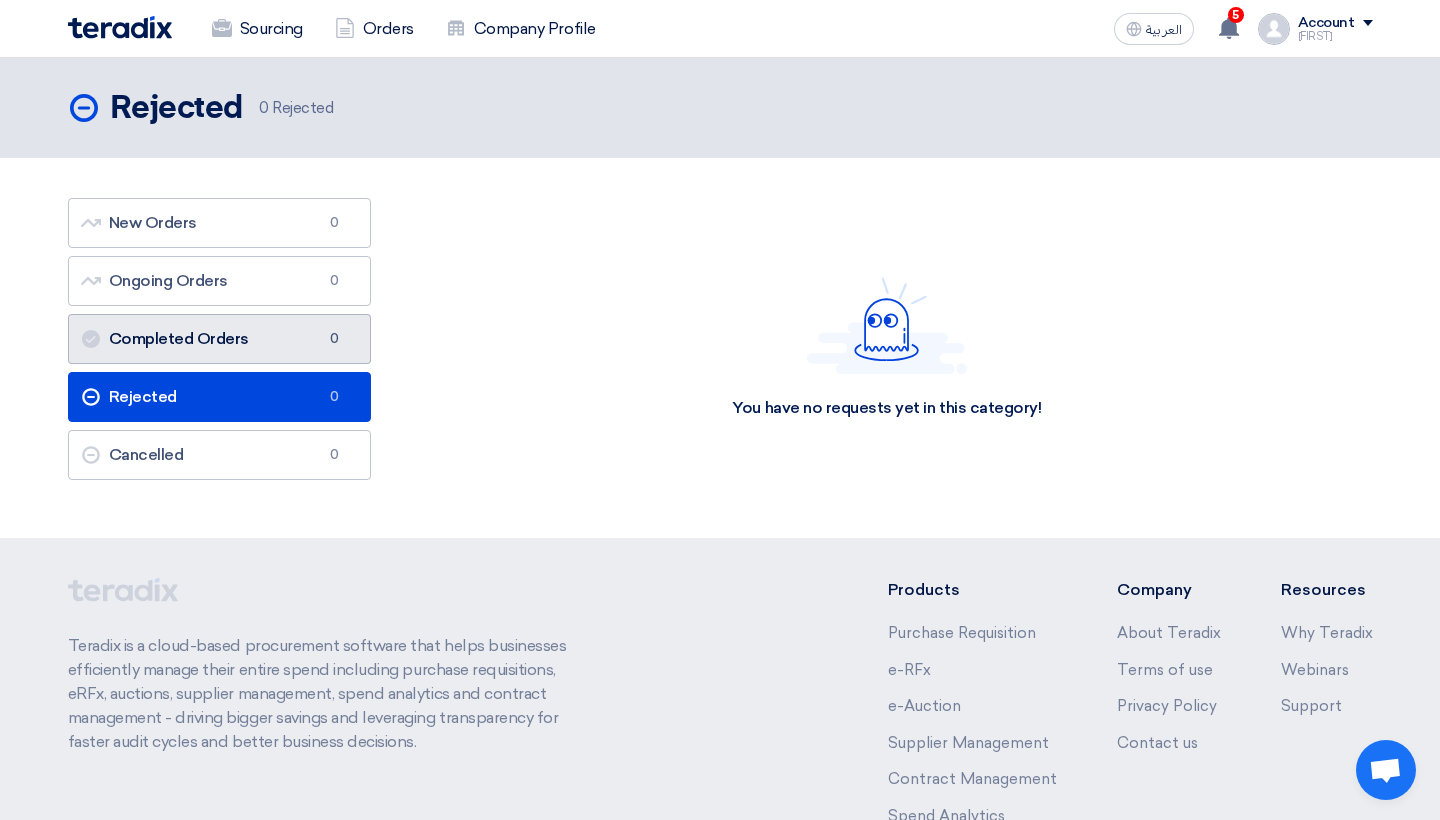 click on "Completed Orders
Completed Orders
0" 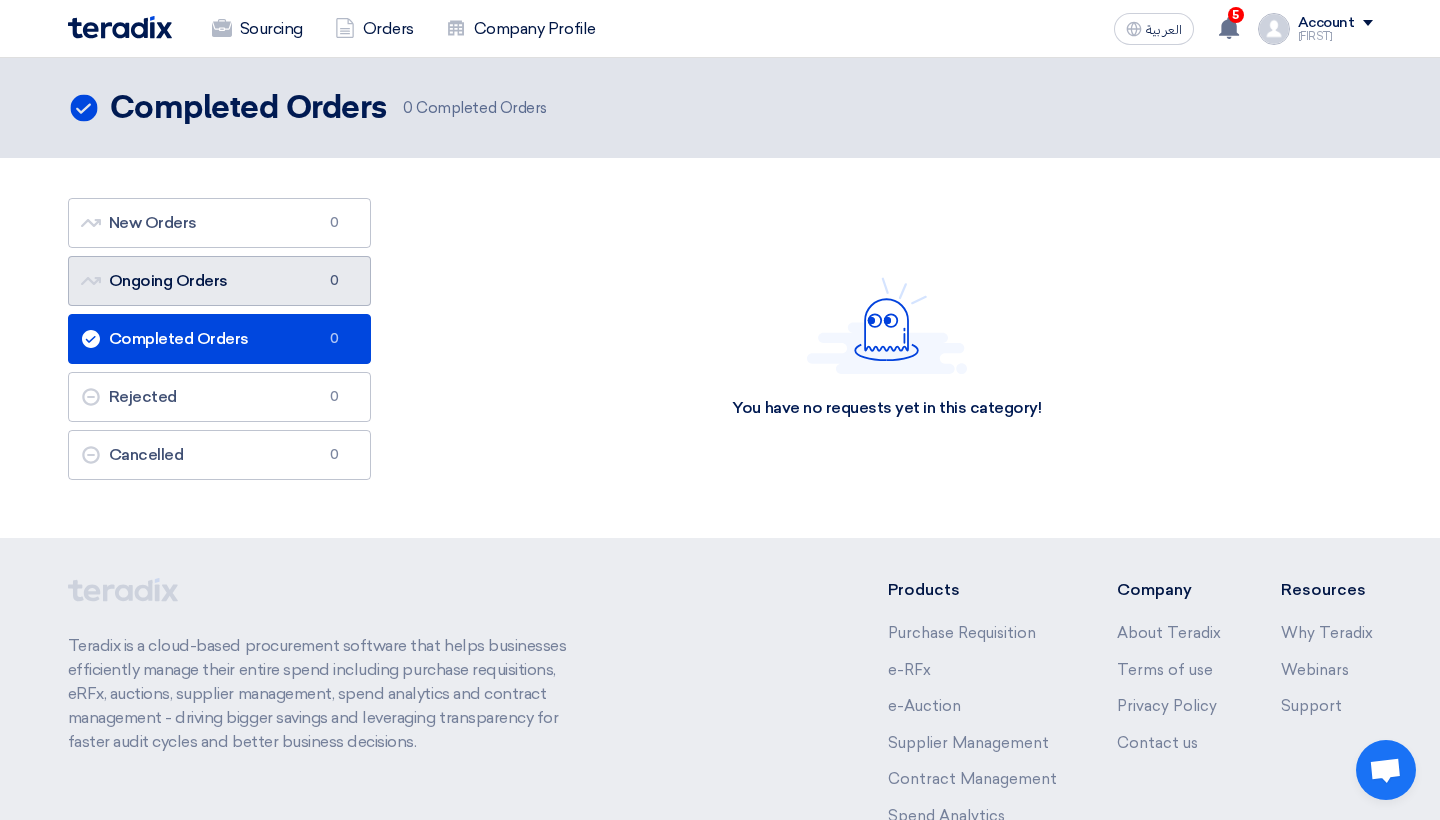 click on "Ongoing Orders
Ongoing Orders
0" 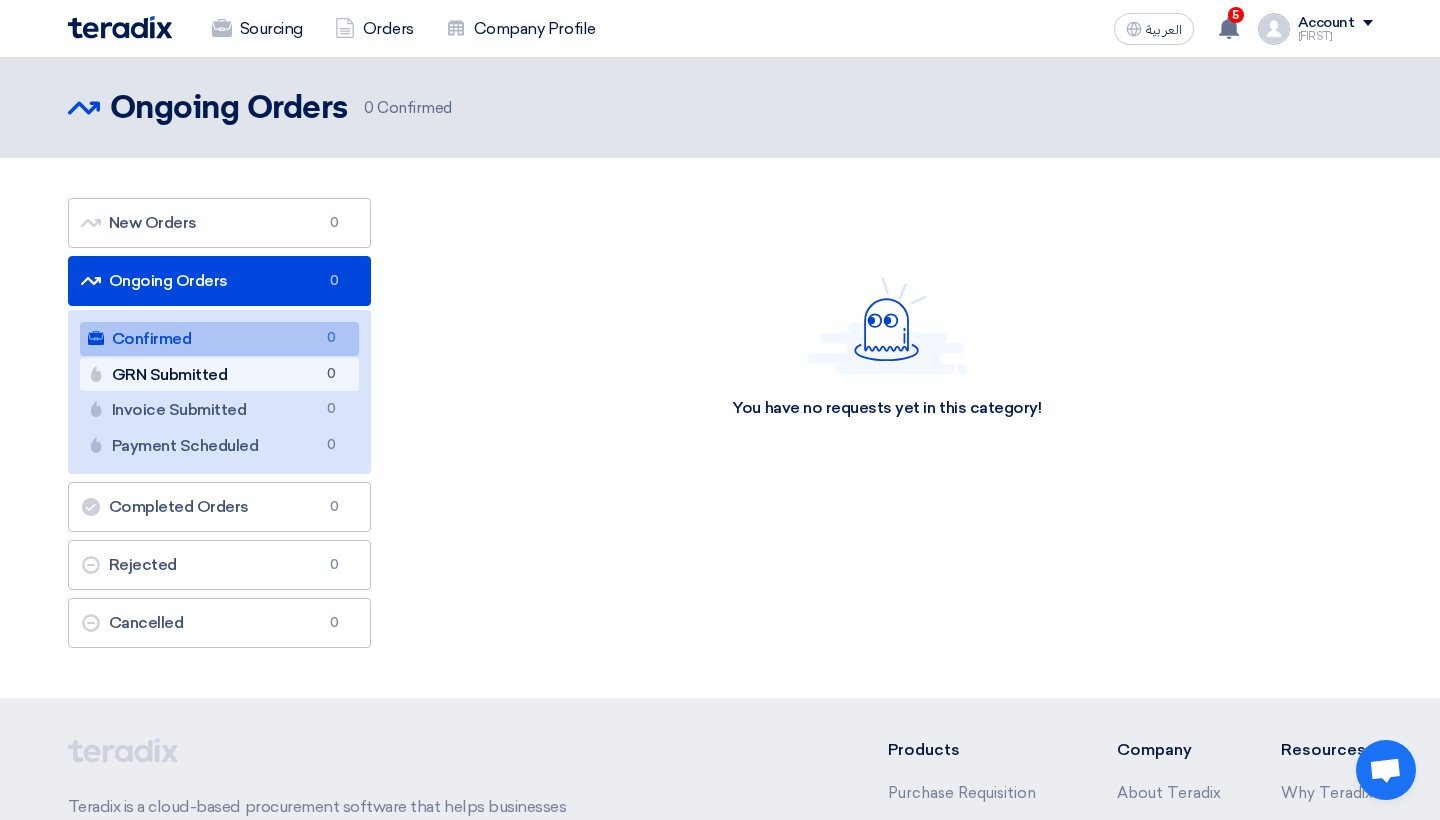 click on "GRN Submitted
GRN Submitted
0" 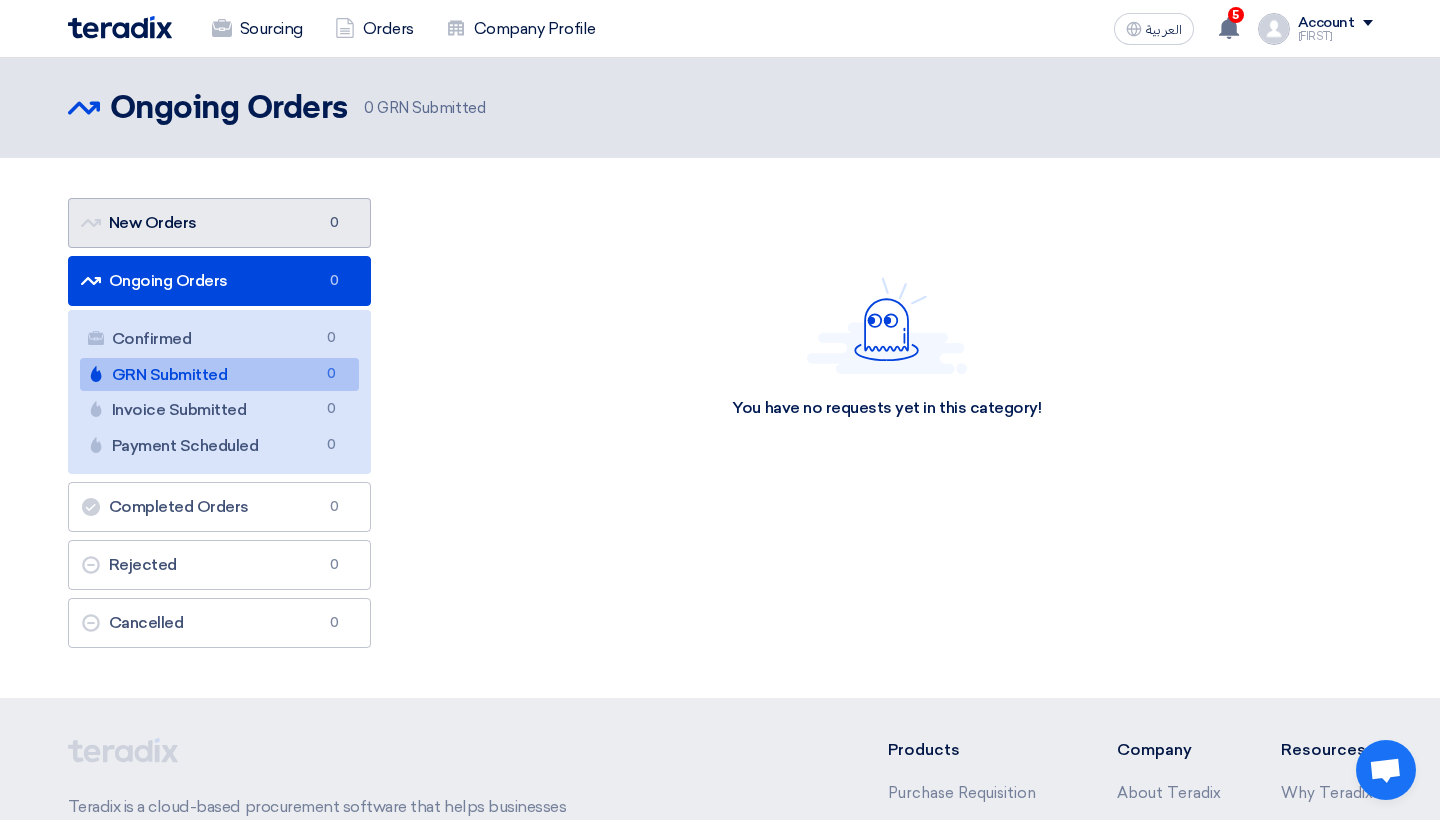 click on "New Orders
New Orders
0" 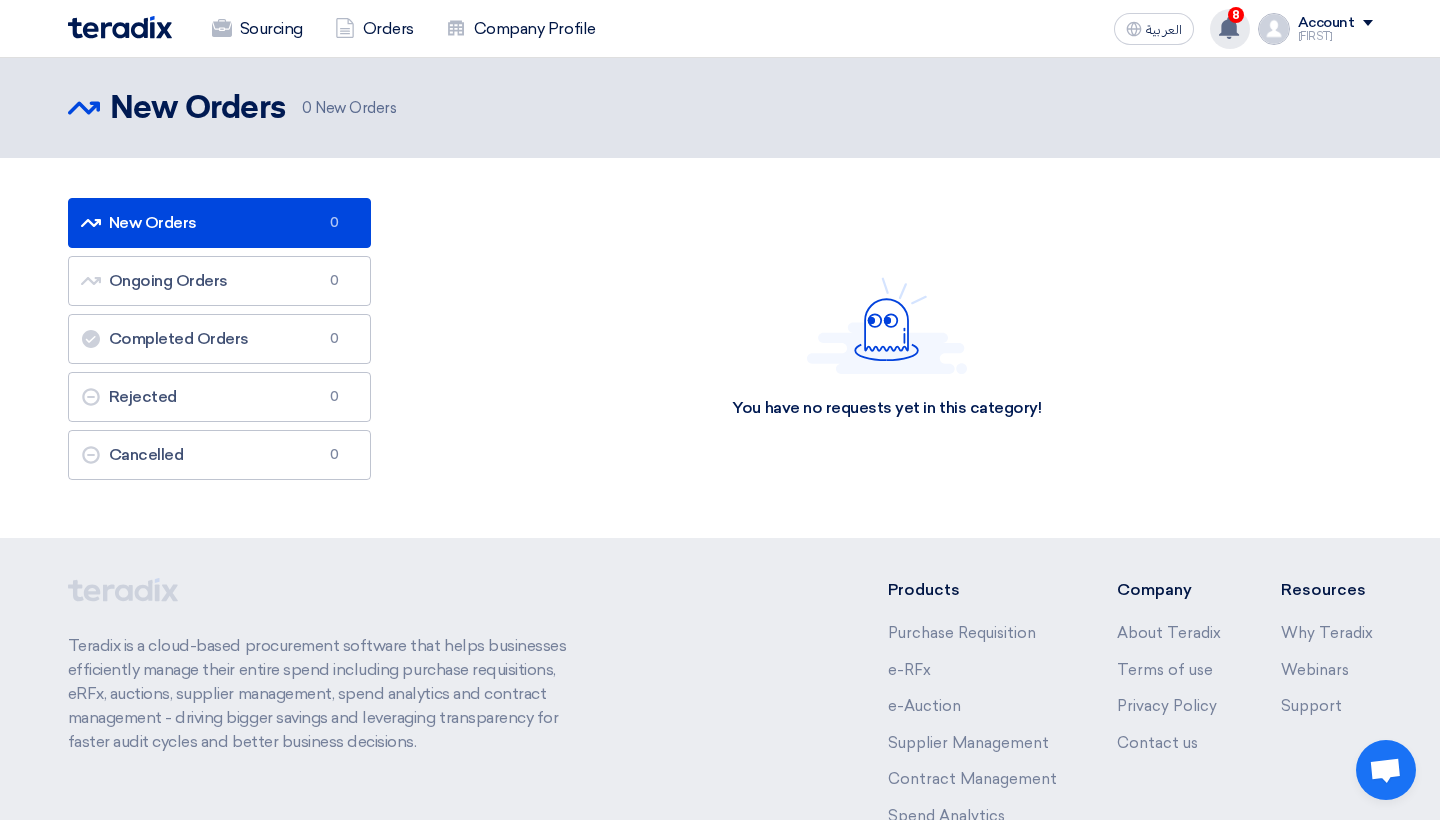 click 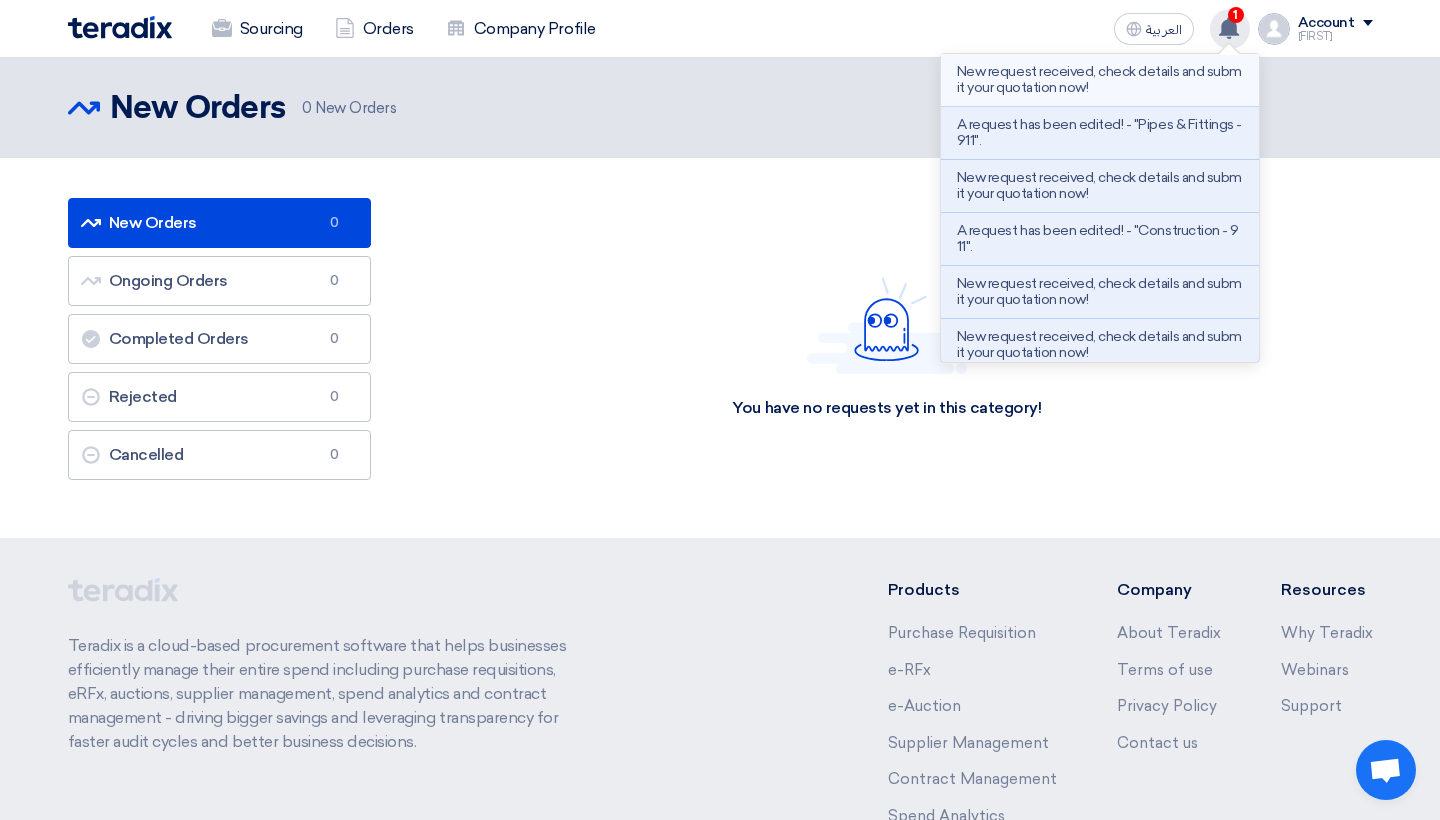 click on "New request received, check details and submit your quotation now!" 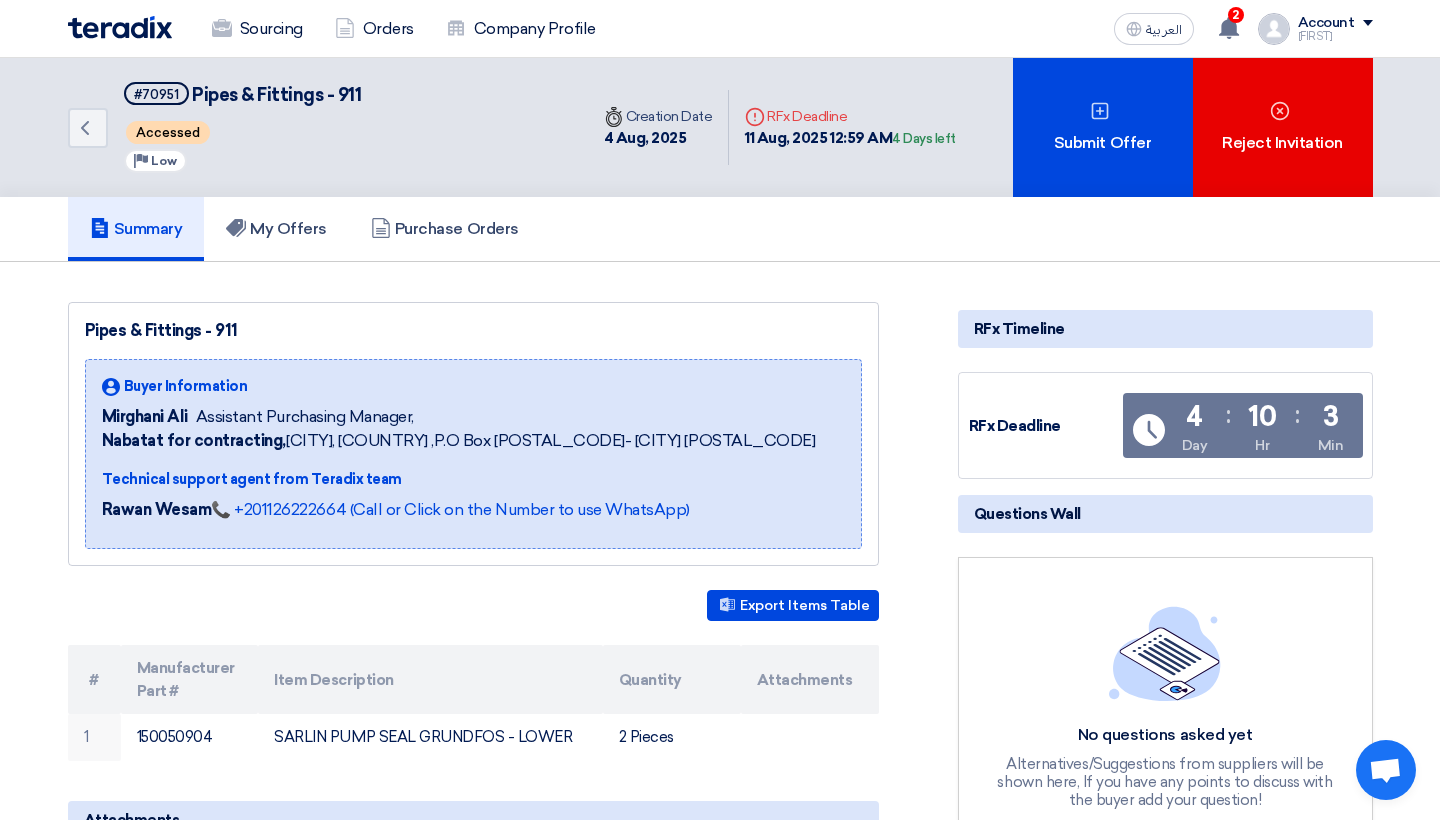 scroll, scrollTop: 0, scrollLeft: 0, axis: both 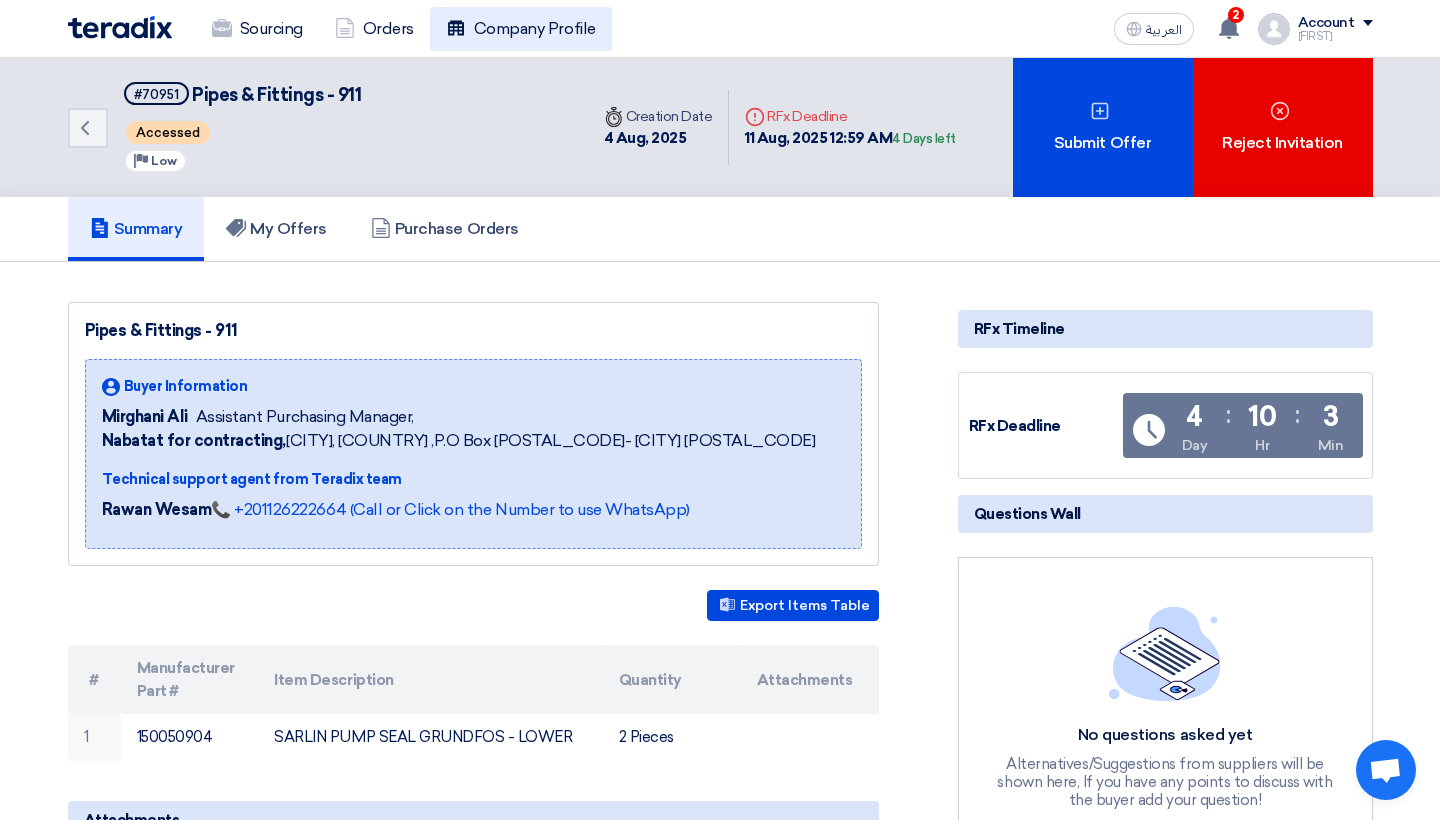 click on "Company Profile" 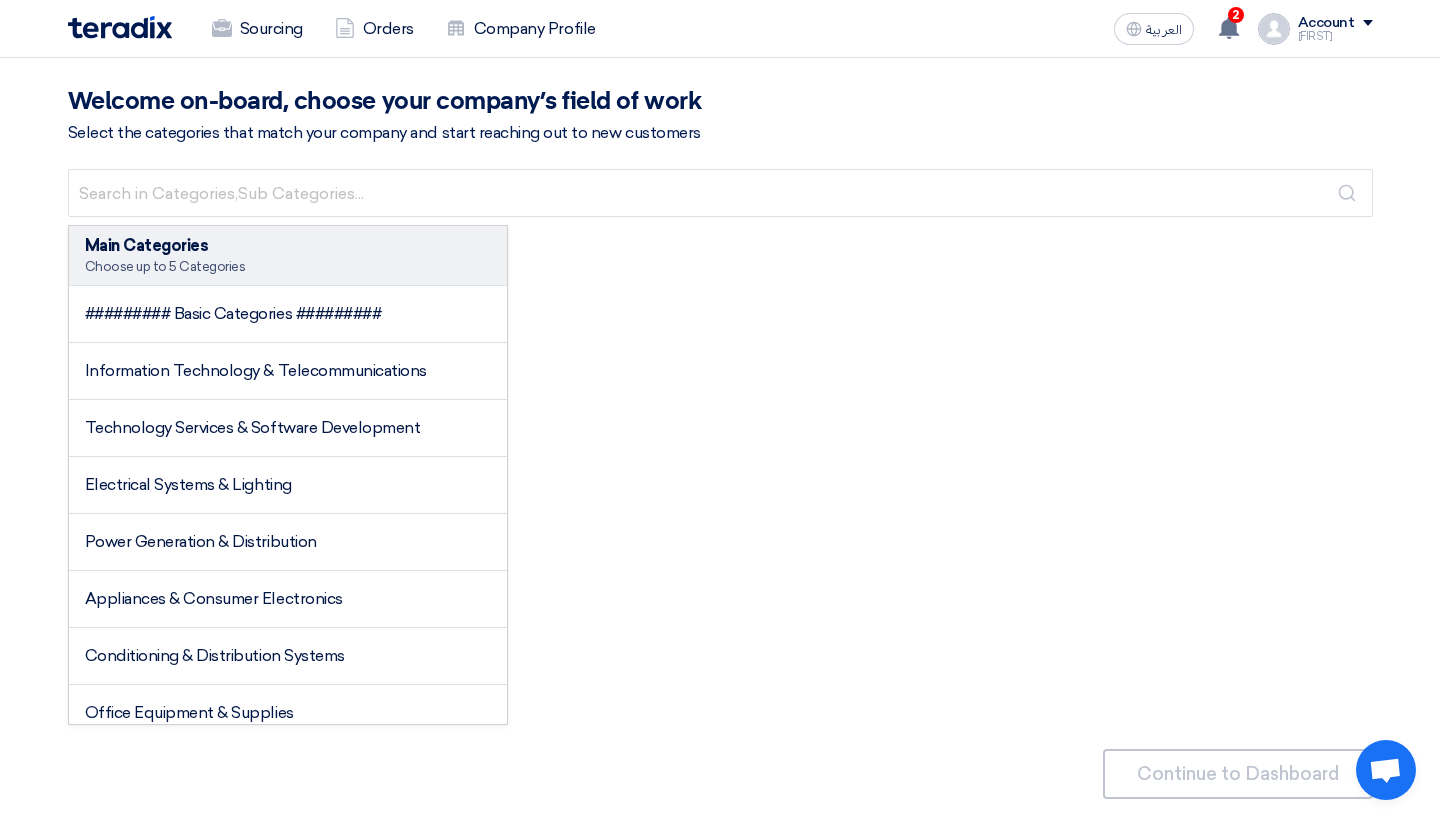 scroll, scrollTop: 0, scrollLeft: 0, axis: both 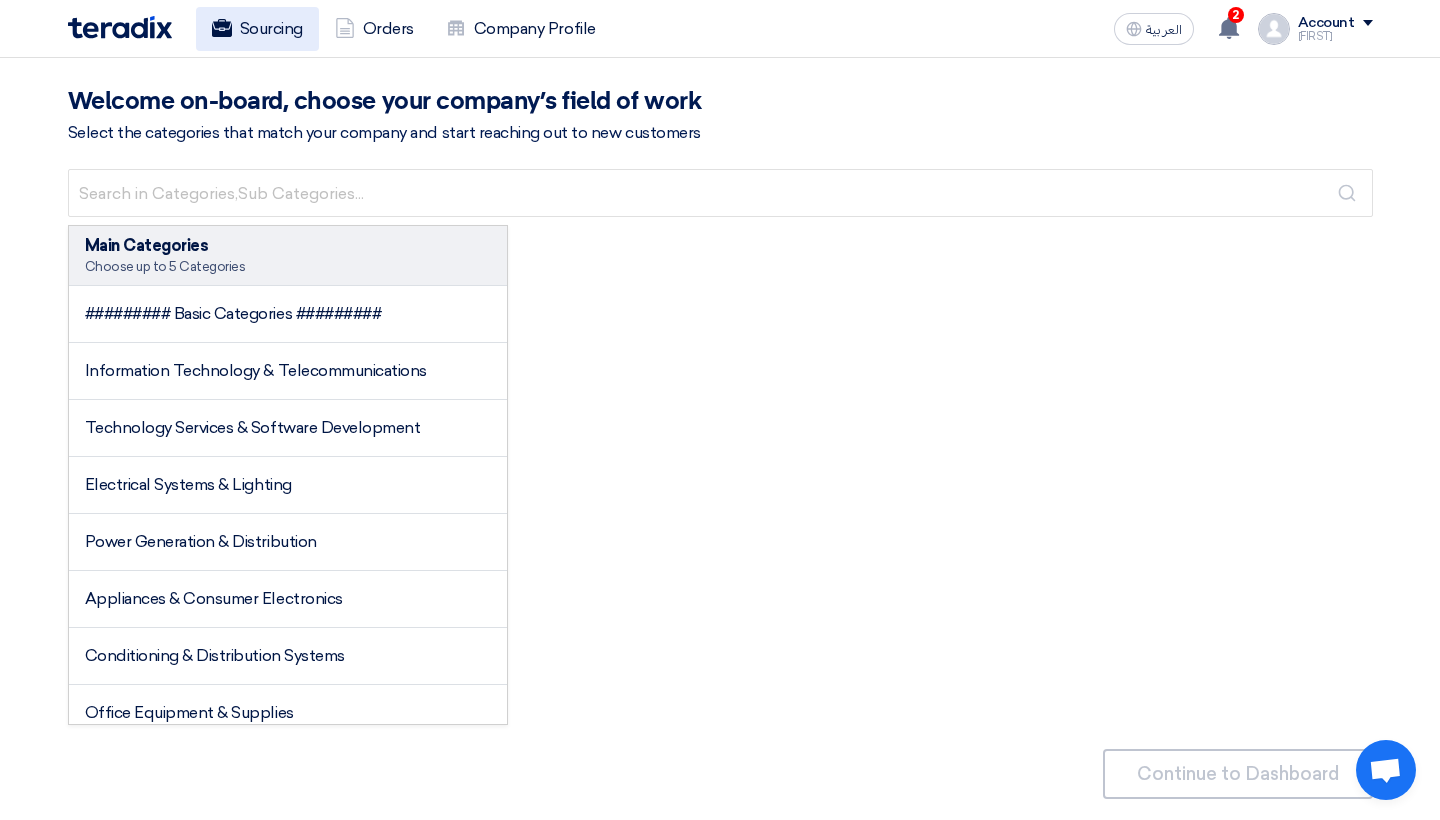 click on "Sourcing" 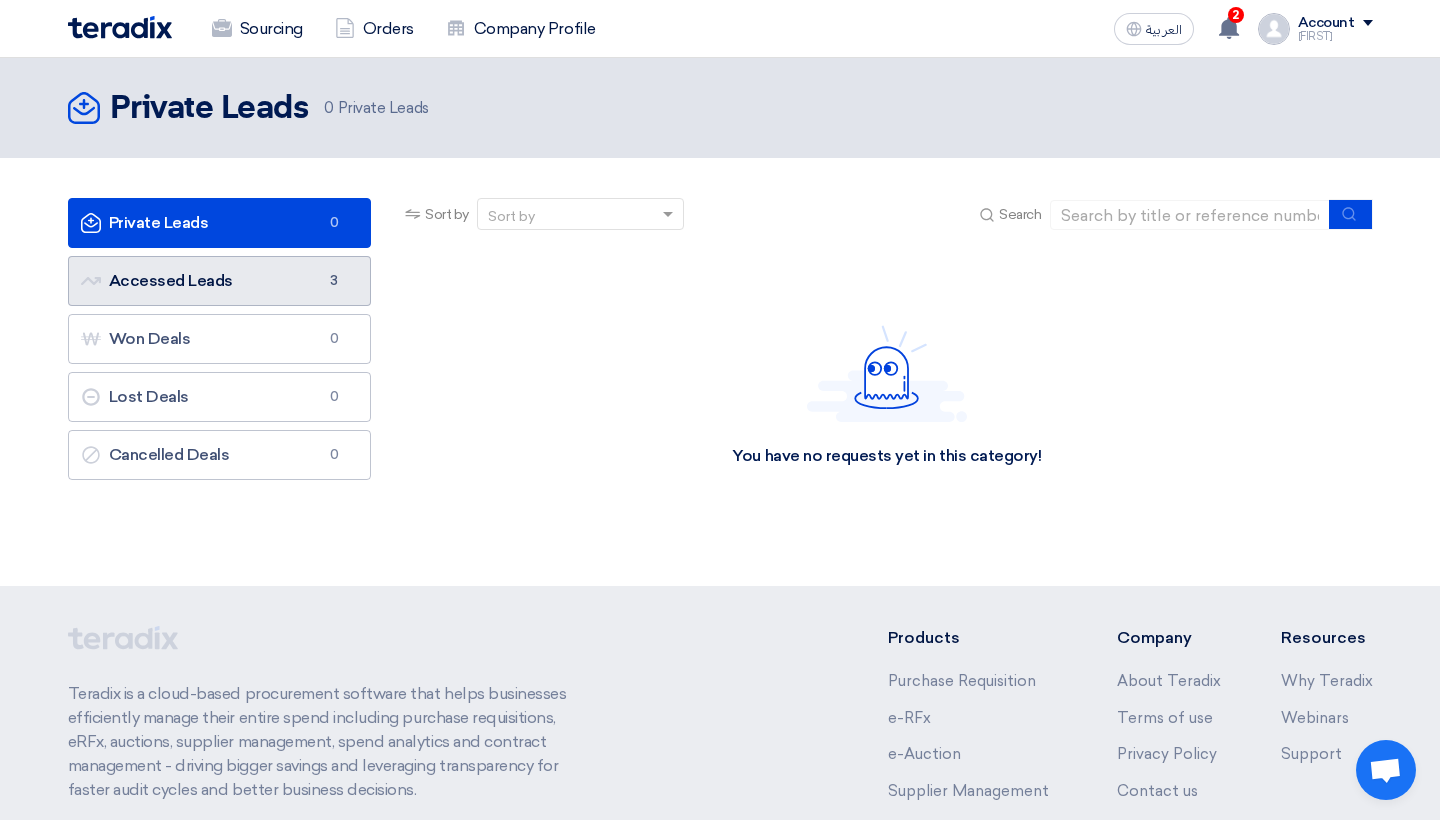 click on "Accessed Leads
Accessed Leads
3" 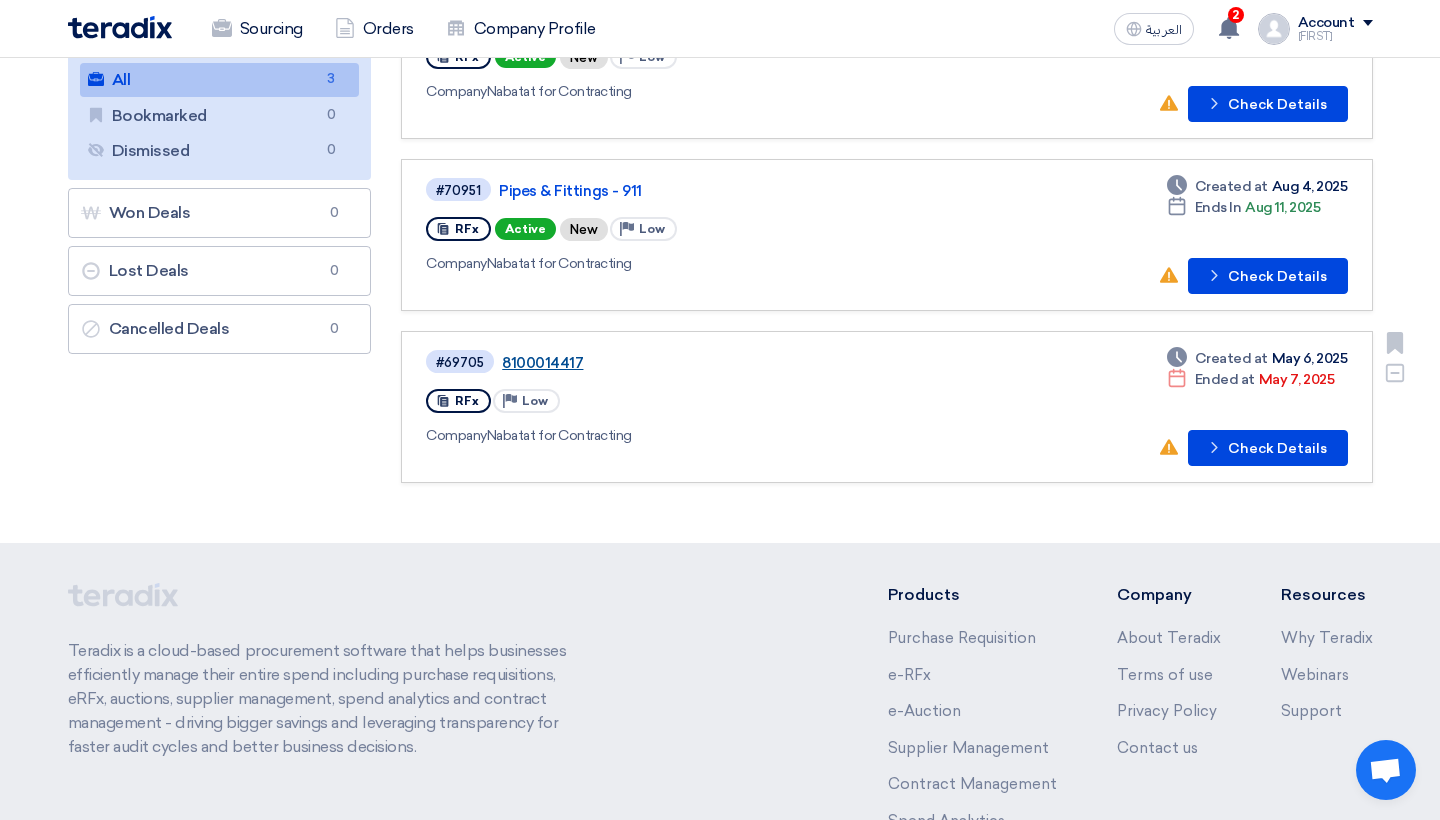 scroll, scrollTop: 265, scrollLeft: 0, axis: vertical 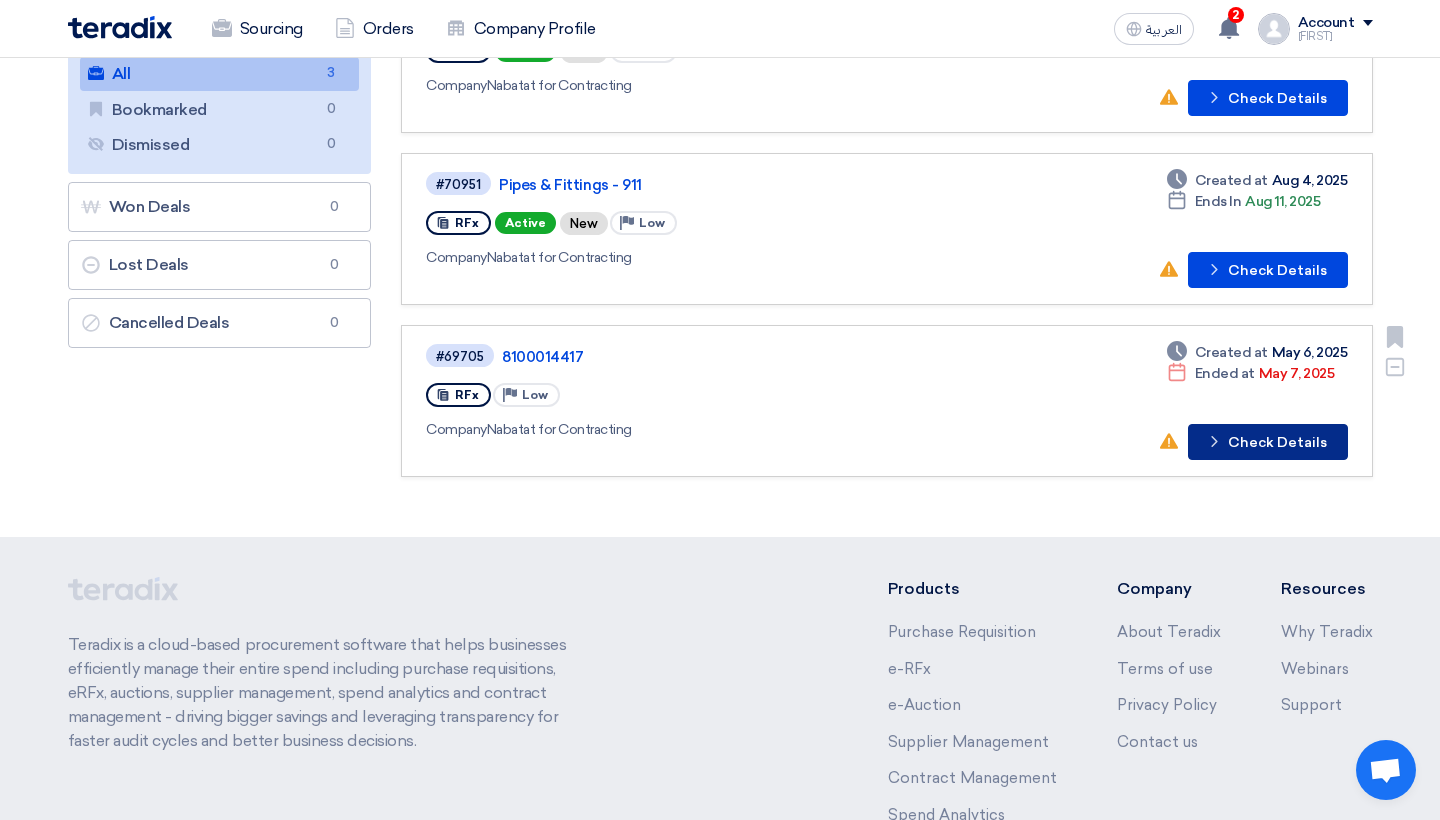 click on "Check details
Check Details" 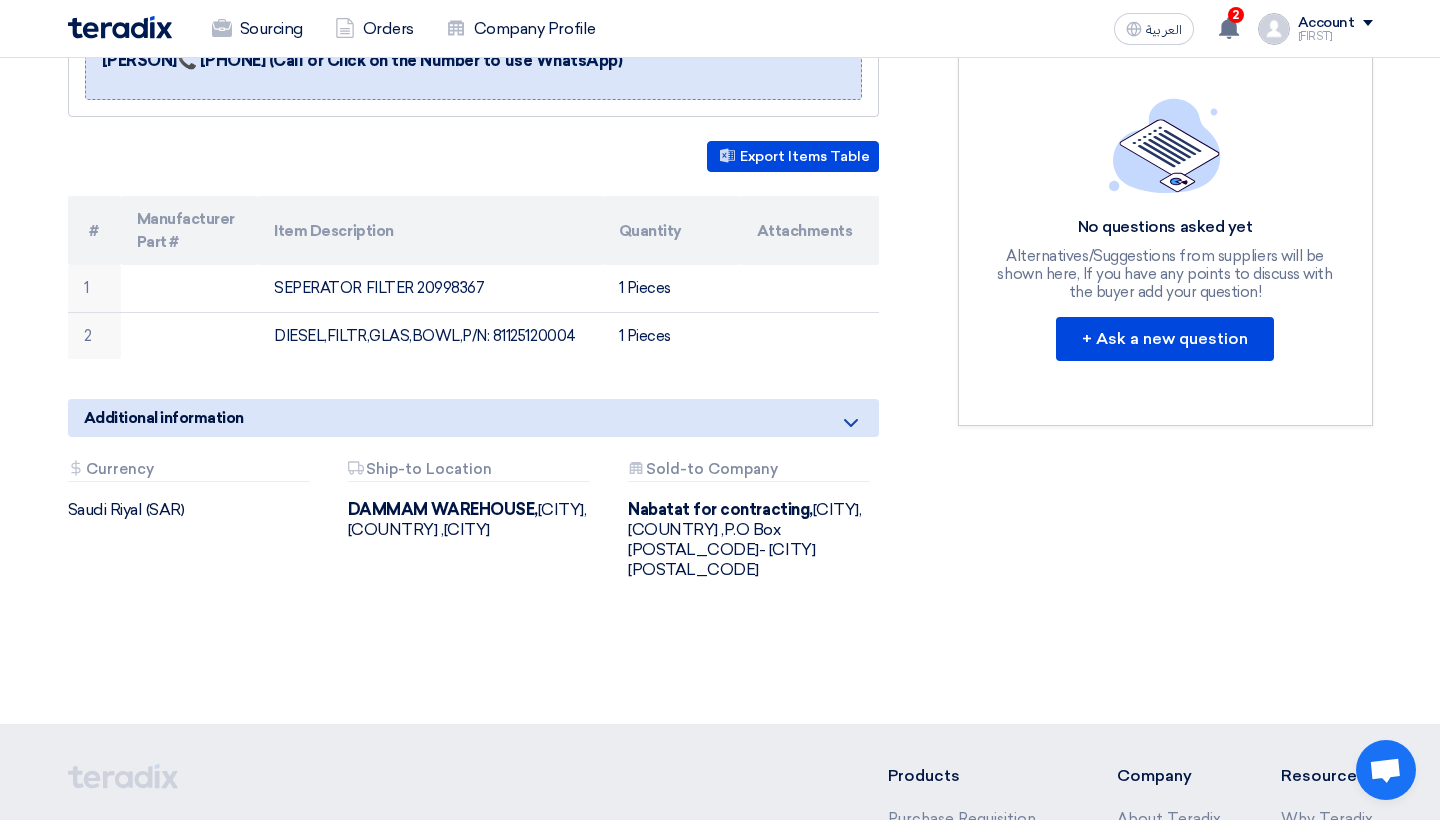 scroll, scrollTop: 450, scrollLeft: 0, axis: vertical 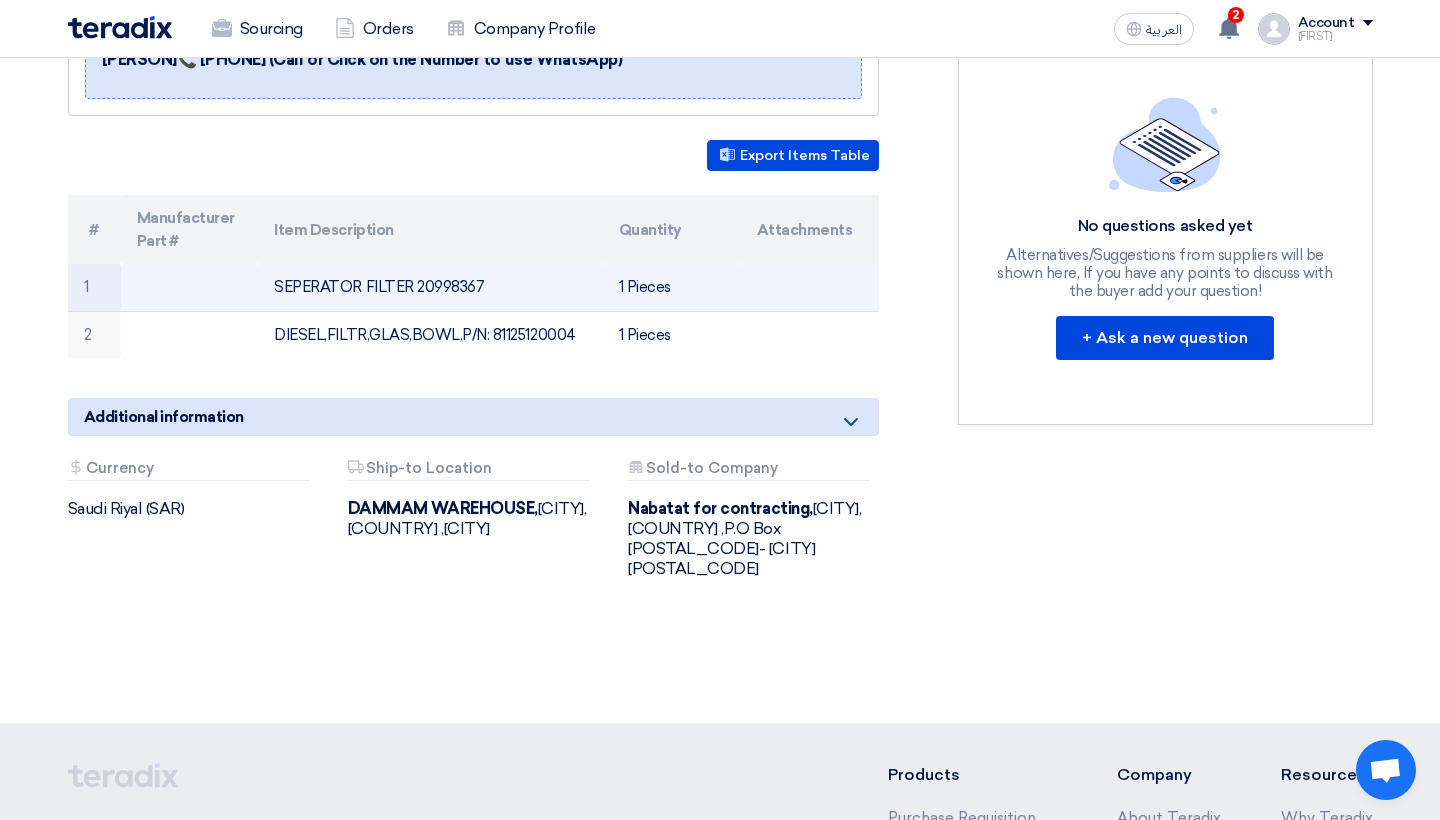 click on "SEPERATOR FILTER 20998367" 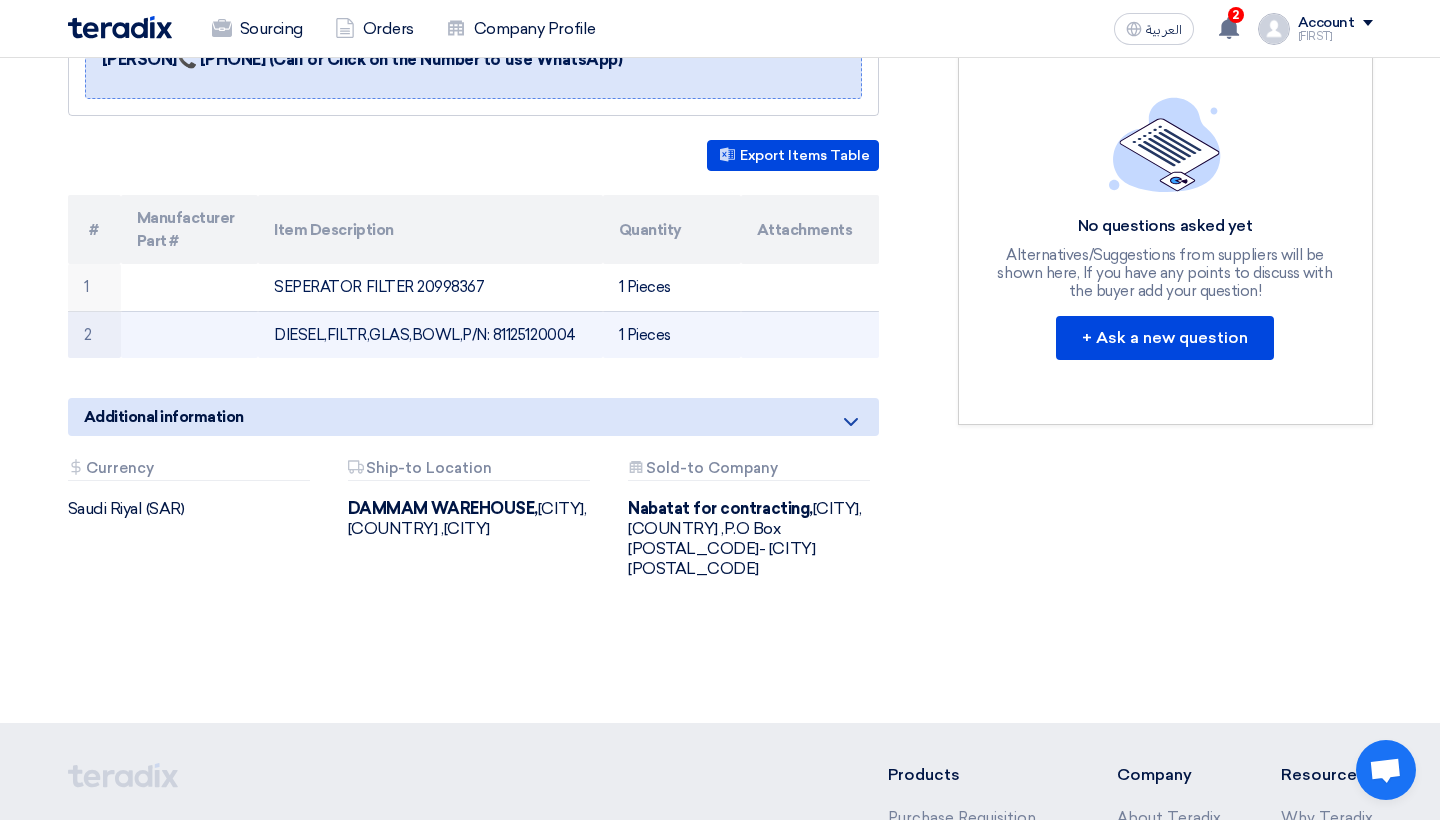 drag, startPoint x: 301, startPoint y: 330, endPoint x: 591, endPoint y: 330, distance: 290 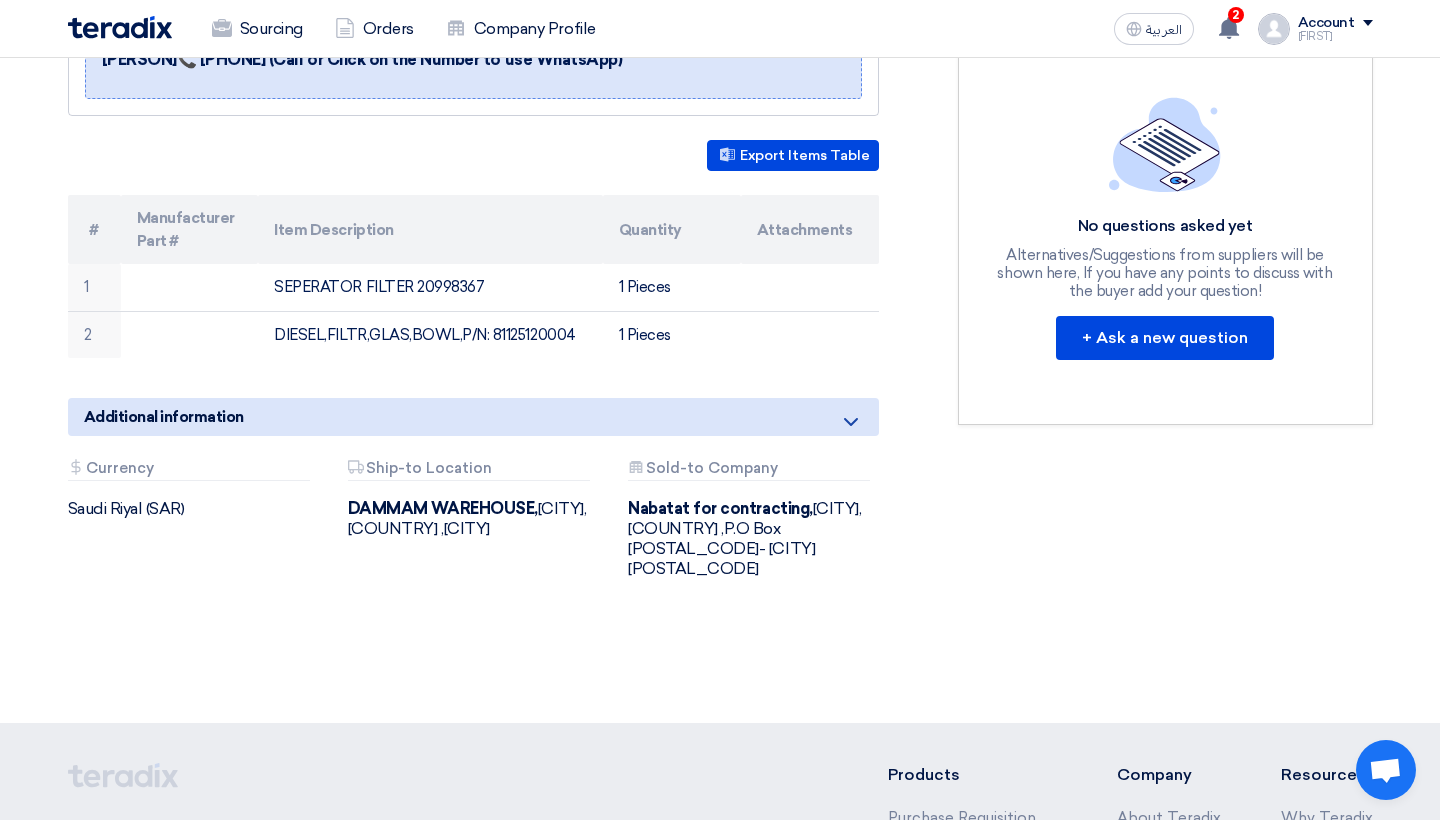 click on "[NUMBER]
Buyer Information
[FIRST] [LAST]
Purchases,
Nabatat for contracting,  [CITY], [COUNTRY]
,P.O Box [POSTAL_CODE]- [CITY] [POSTAL_CODE]
Technical support agent from Teradix team
[PERSON]📞 [PHONE] (Call or Click on the Number to use WhatsApp)
Export Items Table
#
Manufacturer Part # Quantity" 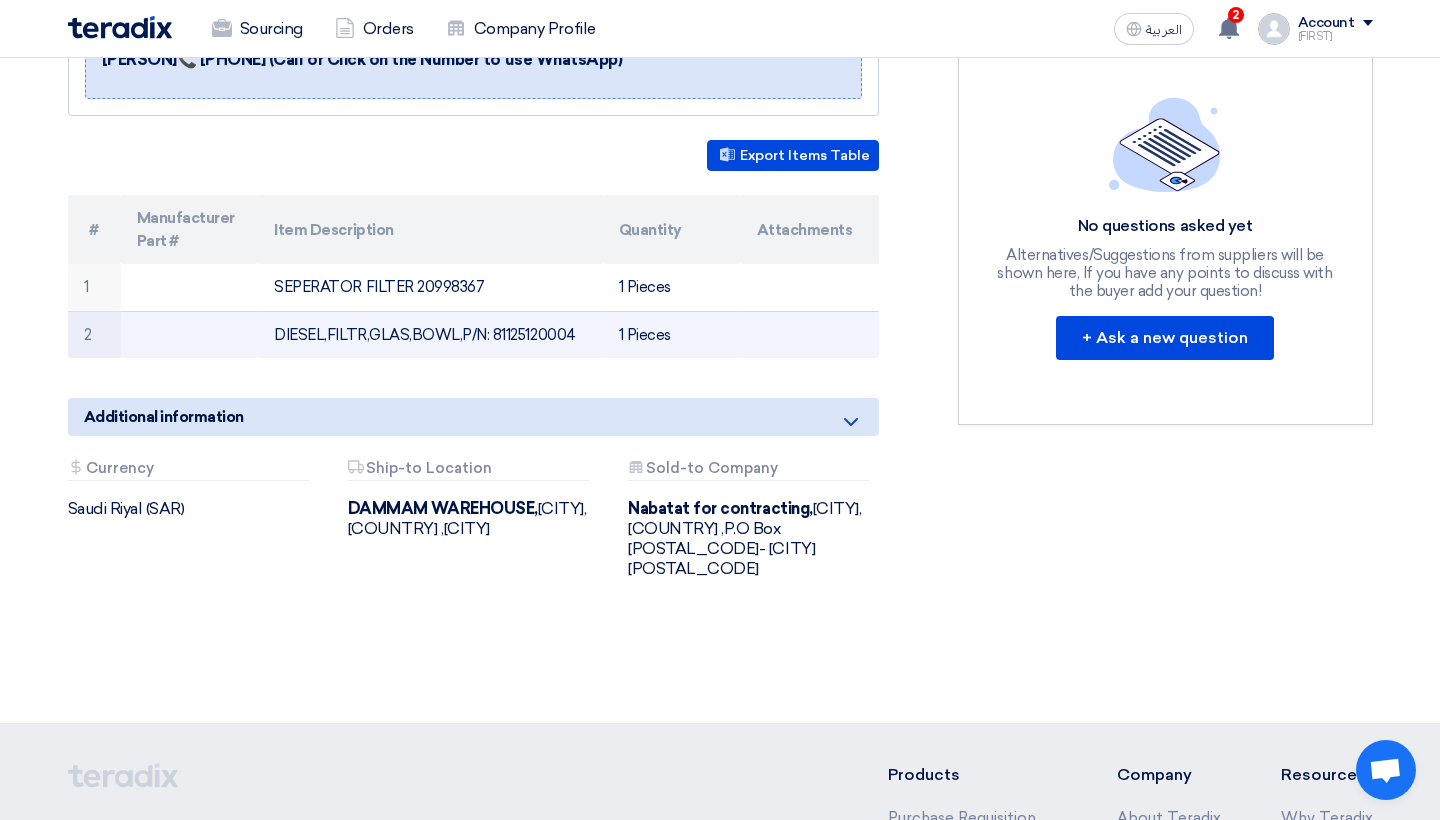 drag, startPoint x: 574, startPoint y: 331, endPoint x: 266, endPoint y: 334, distance: 308.01462 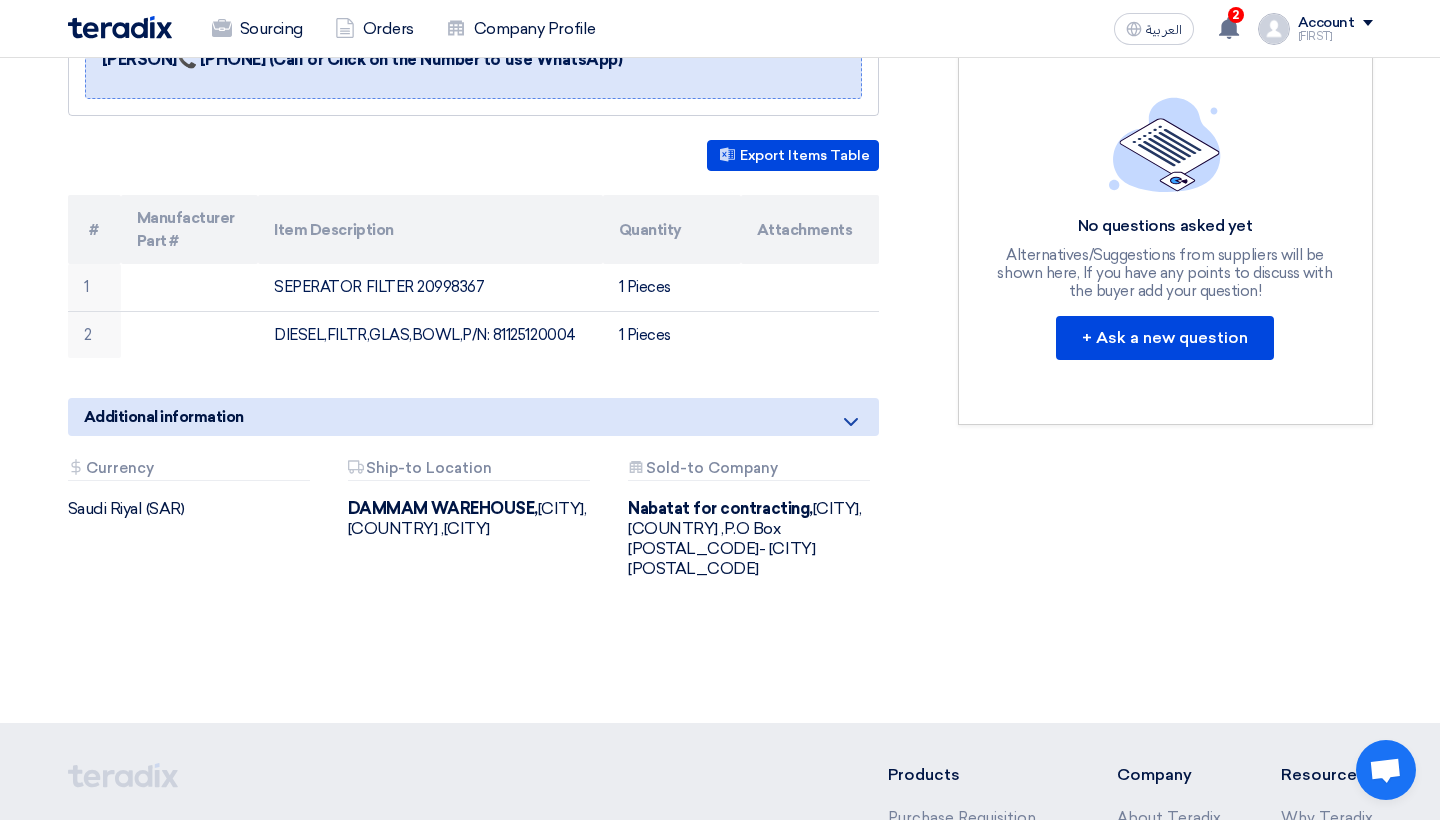 click on "[NUMBER]
Buyer Information
[FIRST] [LAST]
Purchases,
Nabatat for contracting,  [CITY], [COUNTRY]
,P.O Box [POSTAL_CODE]- [CITY] [POSTAL_CODE]
Technical support agent from Teradix team
[PERSON]📞 [PHONE] (Call or Click on the Number to use WhatsApp)
Export Items Table
#
Manufacturer Part # Quantity" 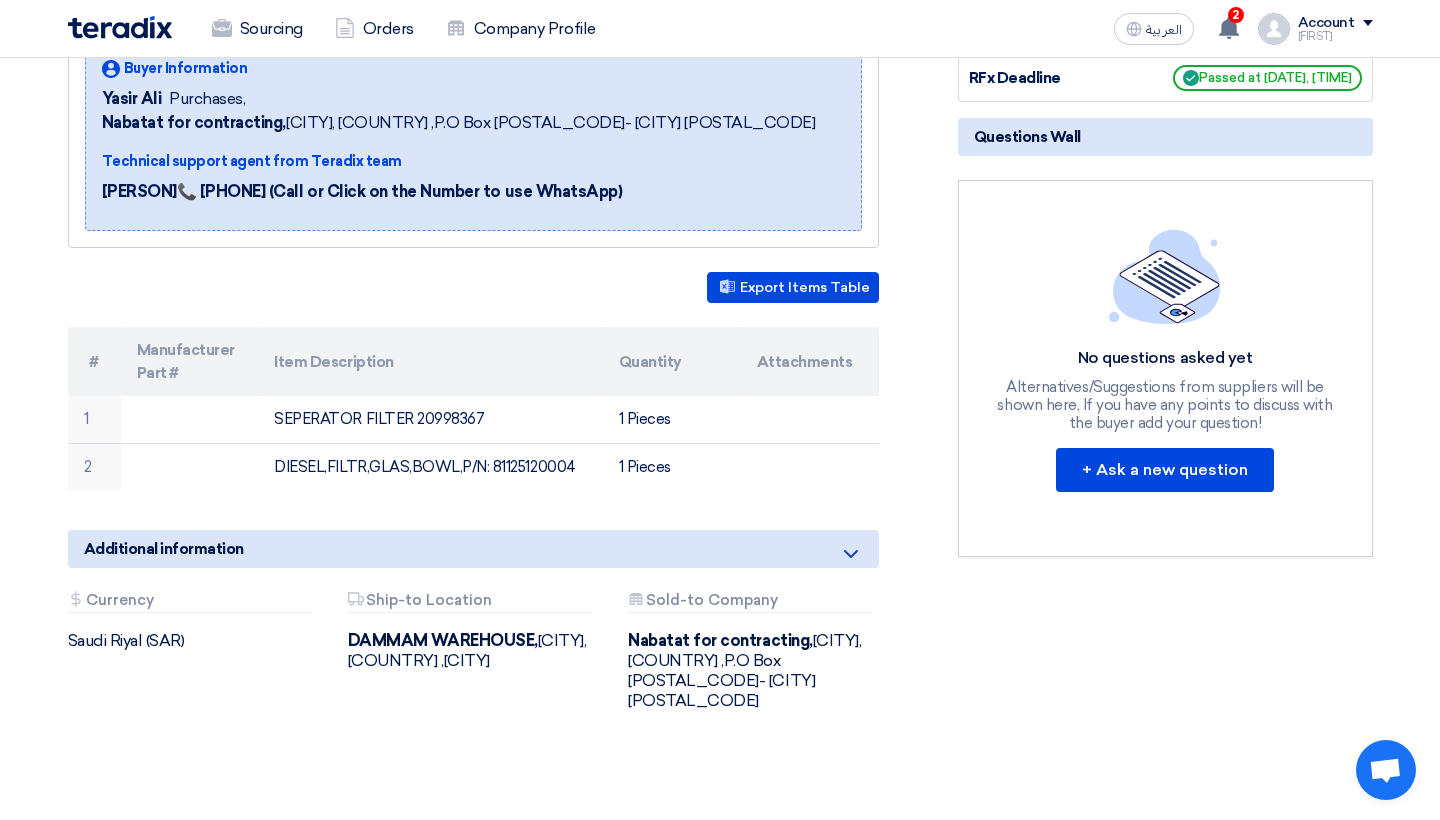 scroll, scrollTop: 317, scrollLeft: 0, axis: vertical 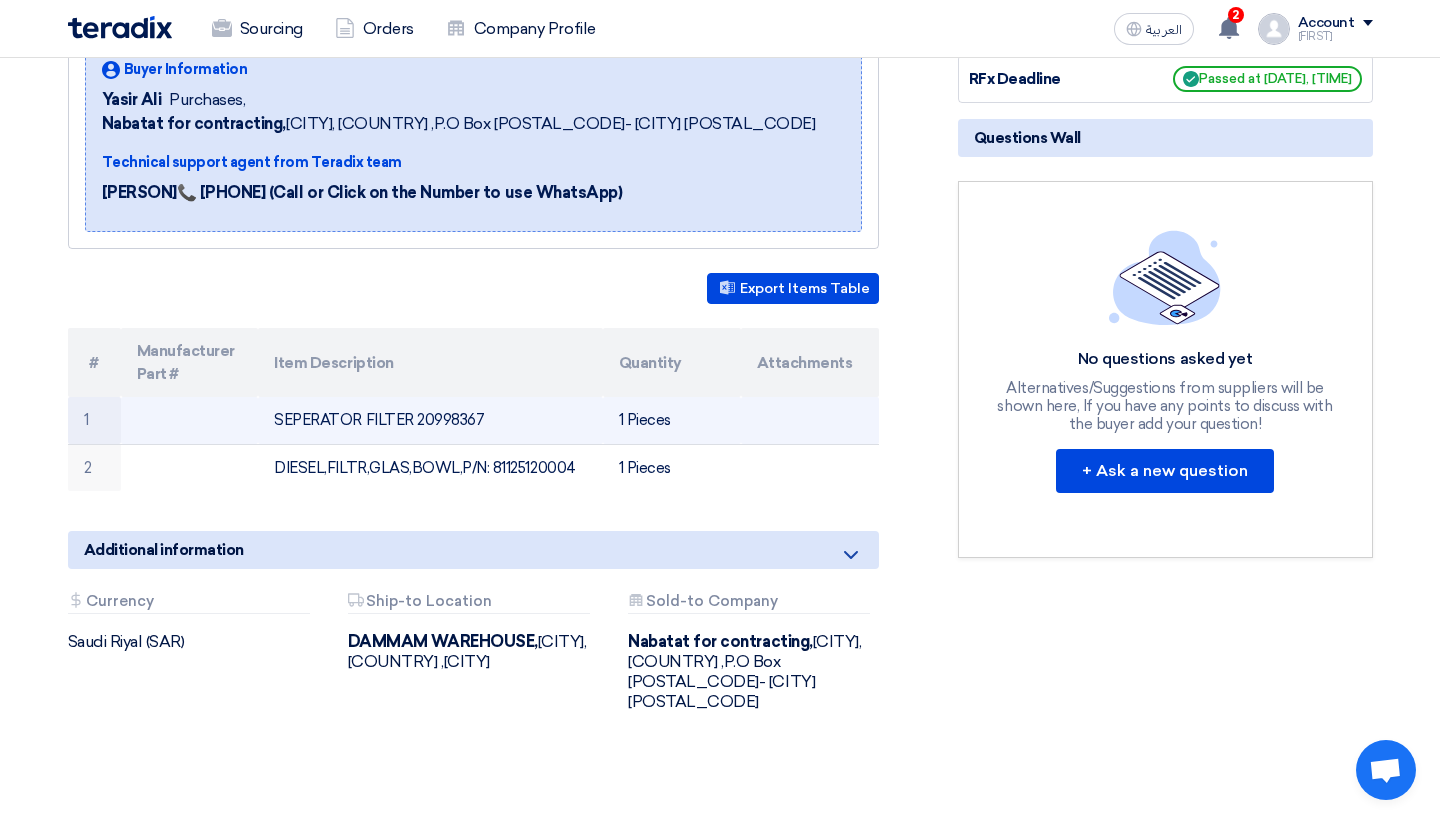 drag, startPoint x: 690, startPoint y: 416, endPoint x: 163, endPoint y: 405, distance: 527.1148 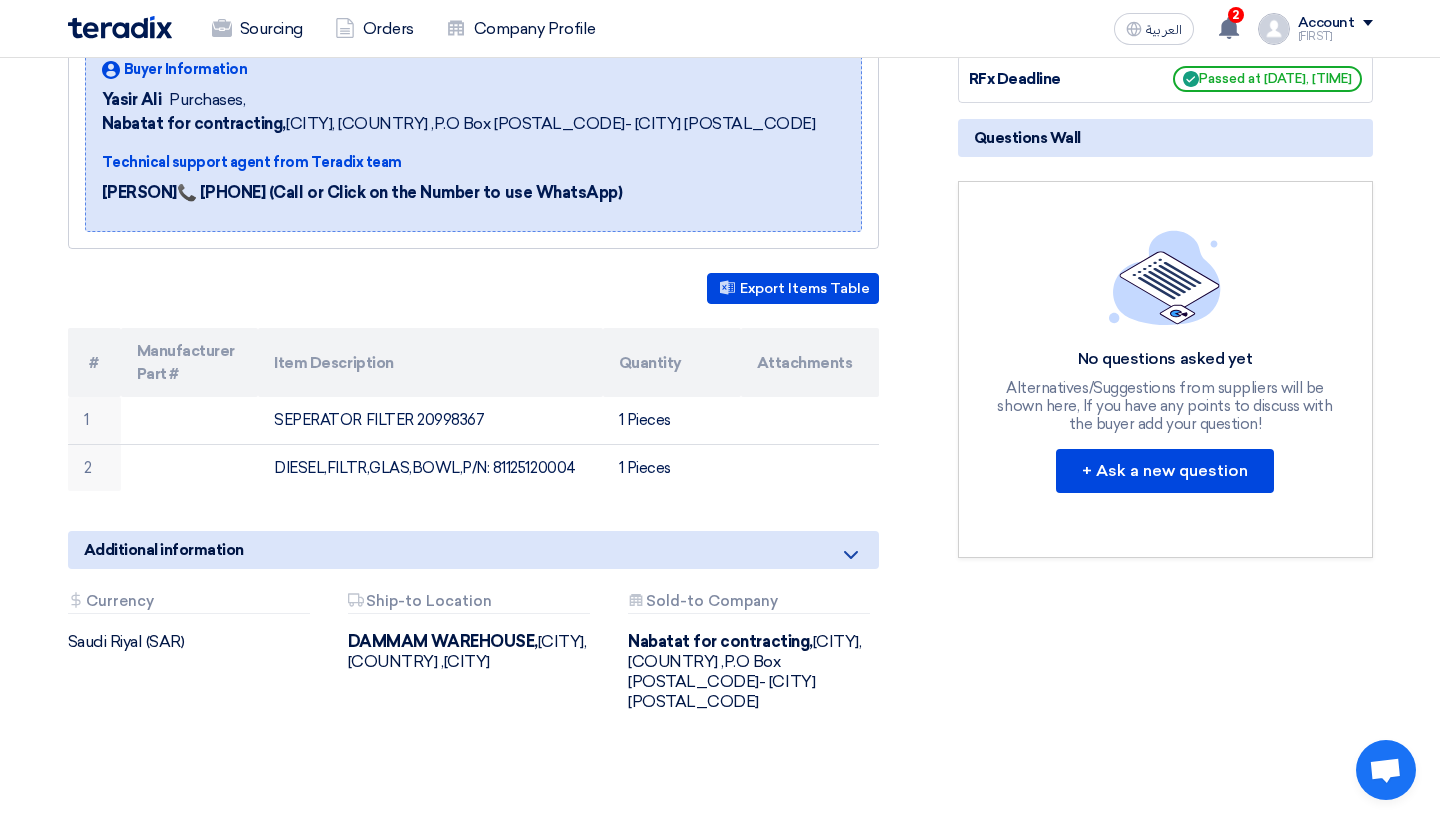 click on "[NUMBER]
Buyer Information
[FIRST] [LAST]
Purchases,
Nabatat for contracting,  [CITY], [COUNTRY]
,P.O Box [POSTAL_CODE]- [CITY] [POSTAL_CODE]
Technical support agent from Teradix team
[PERSON]📞 [PHONE] (Call or Click on the Number to use WhatsApp)
Export Items Table
#
Manufacturer Part # Quantity" 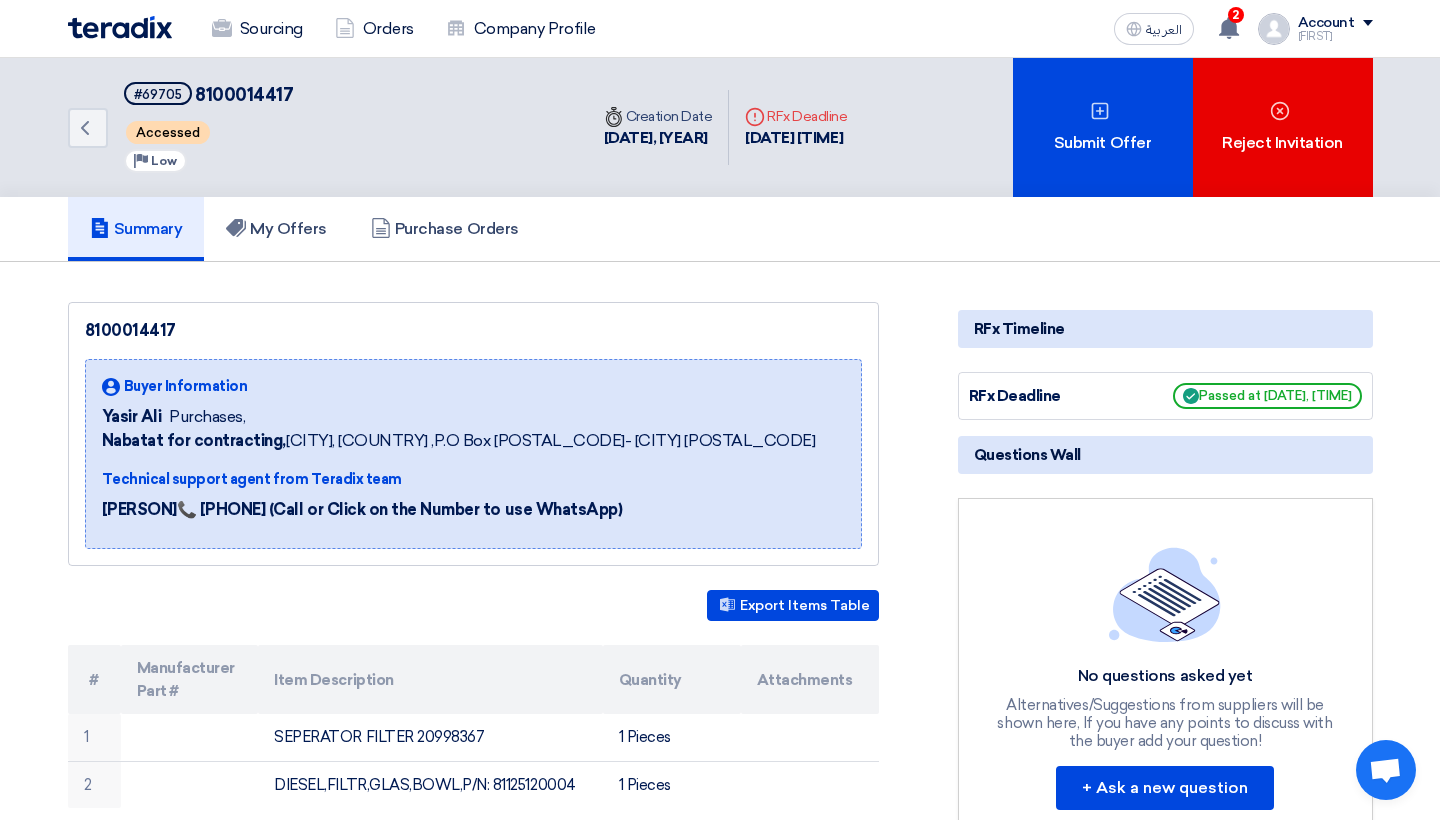 scroll, scrollTop: 0, scrollLeft: 0, axis: both 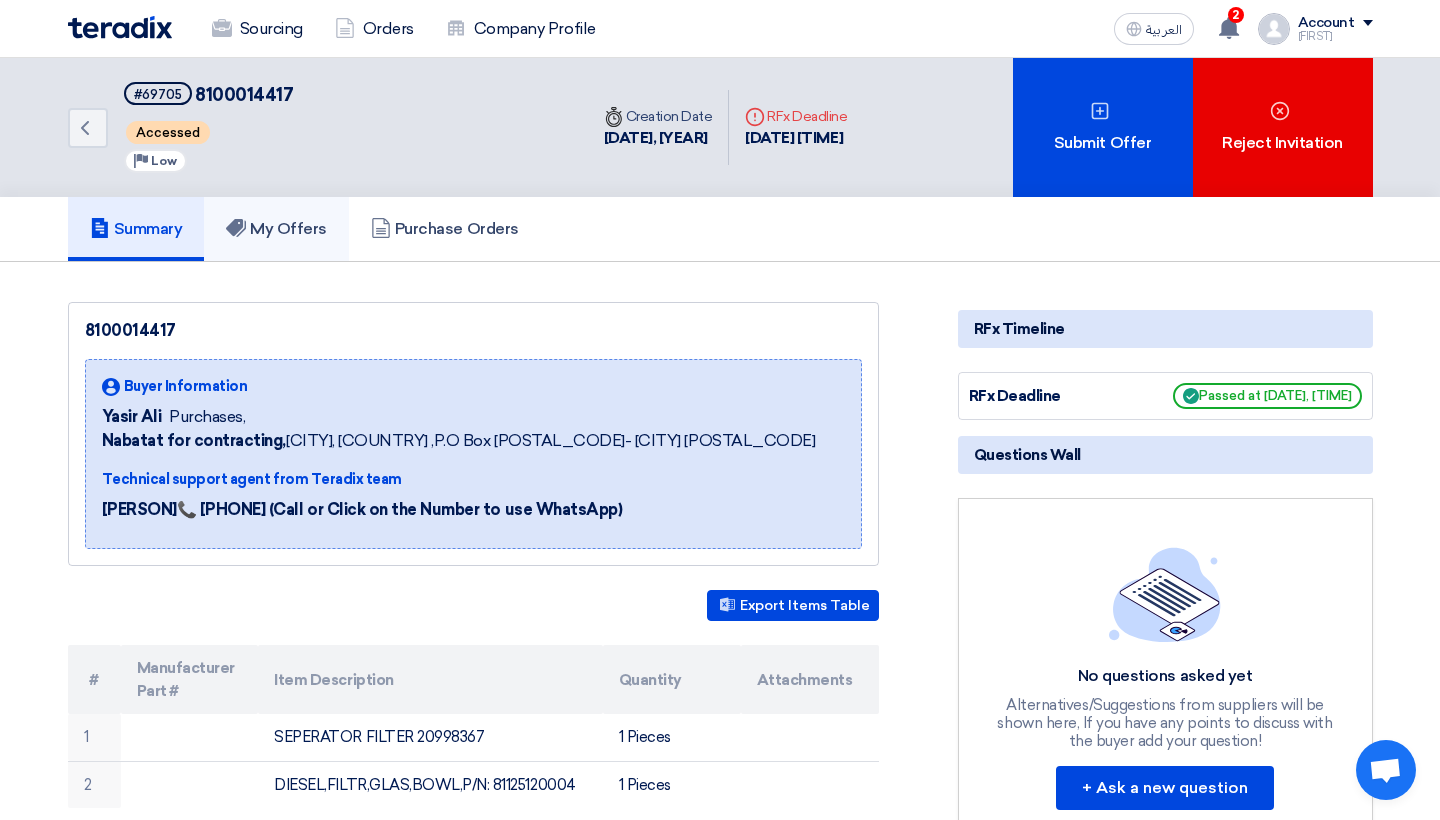 click on "My Offers" 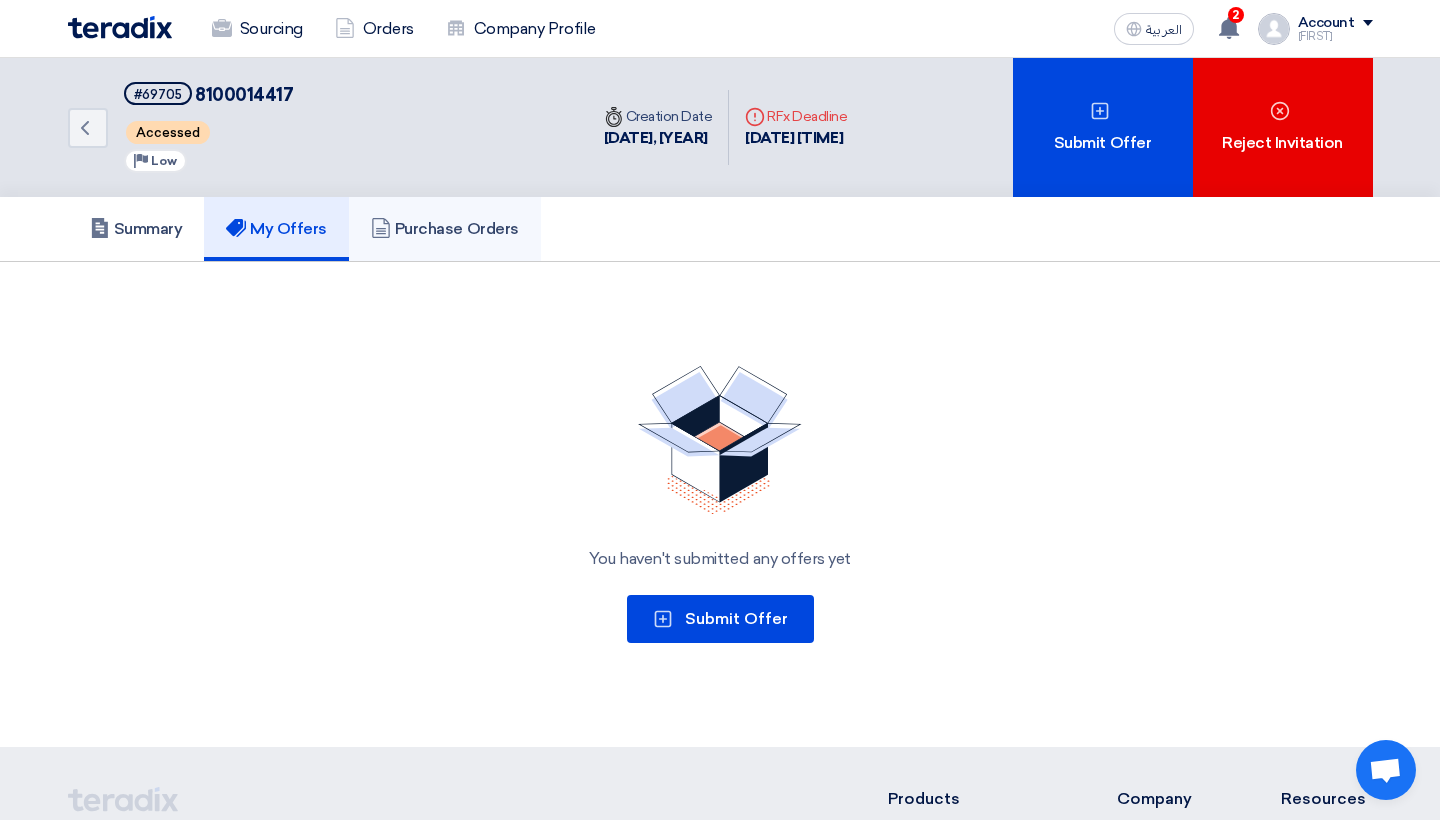 click on "Purchase Orders" 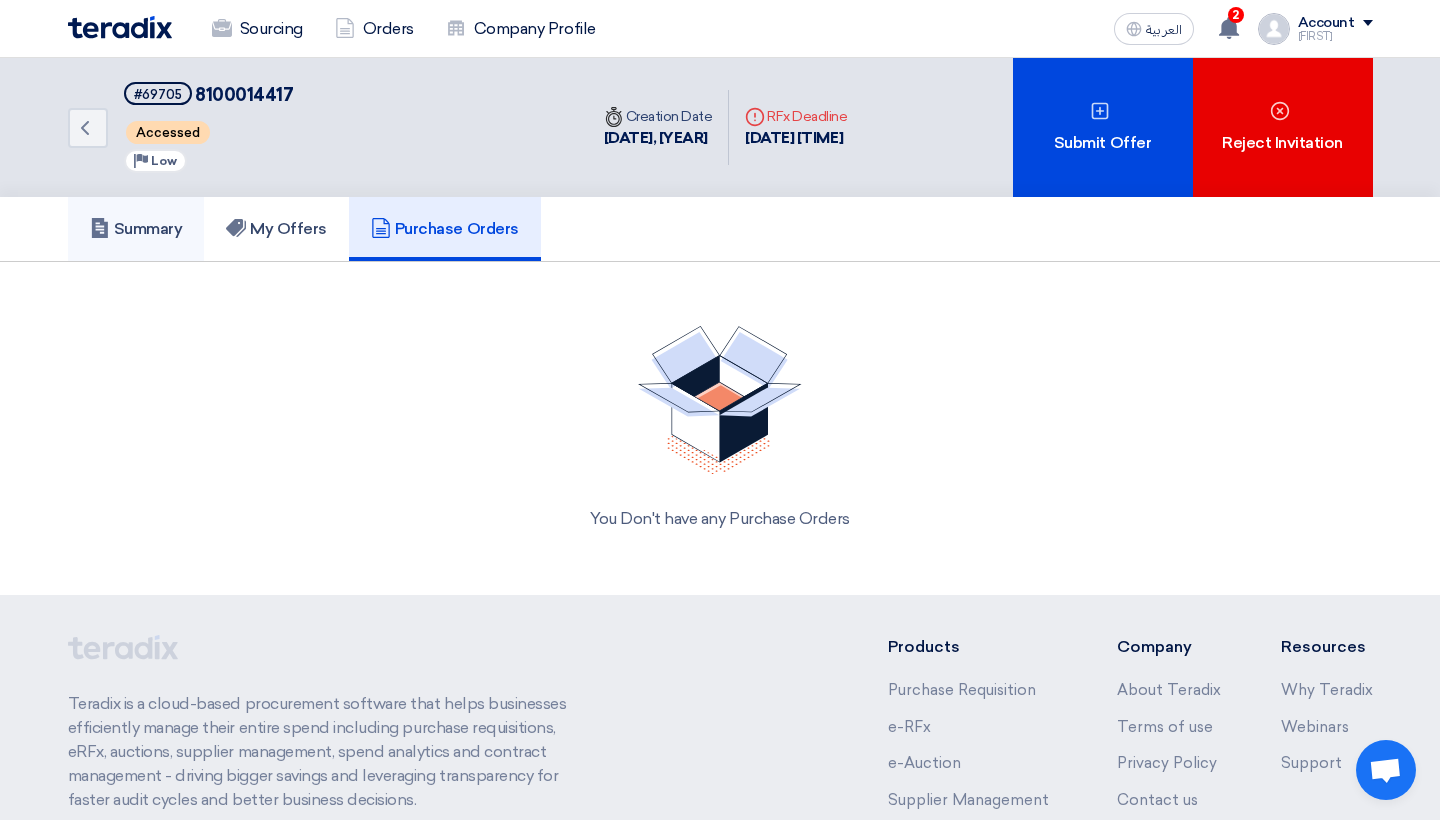 click on "Summary" 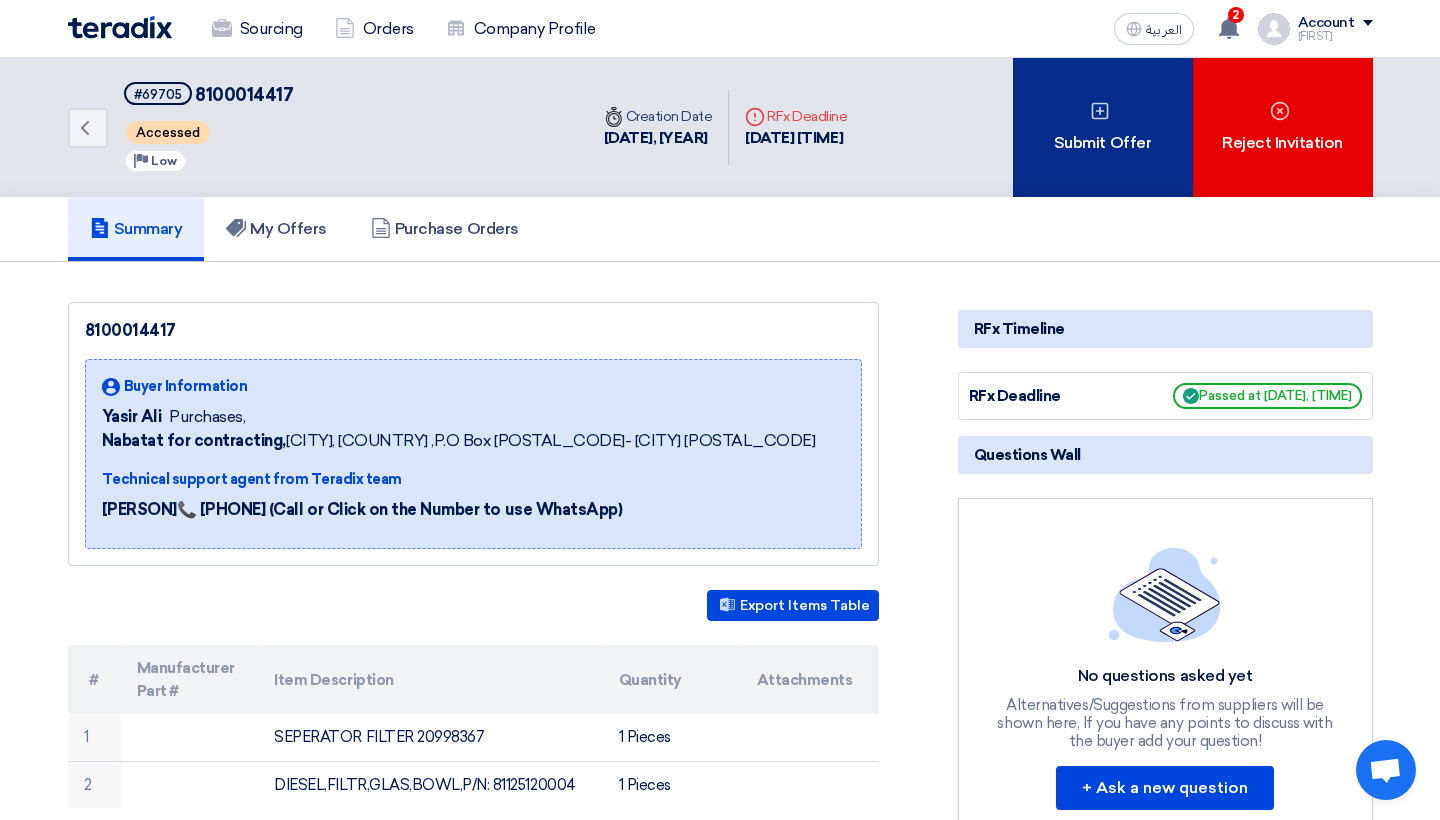 click on "Submit Offer" 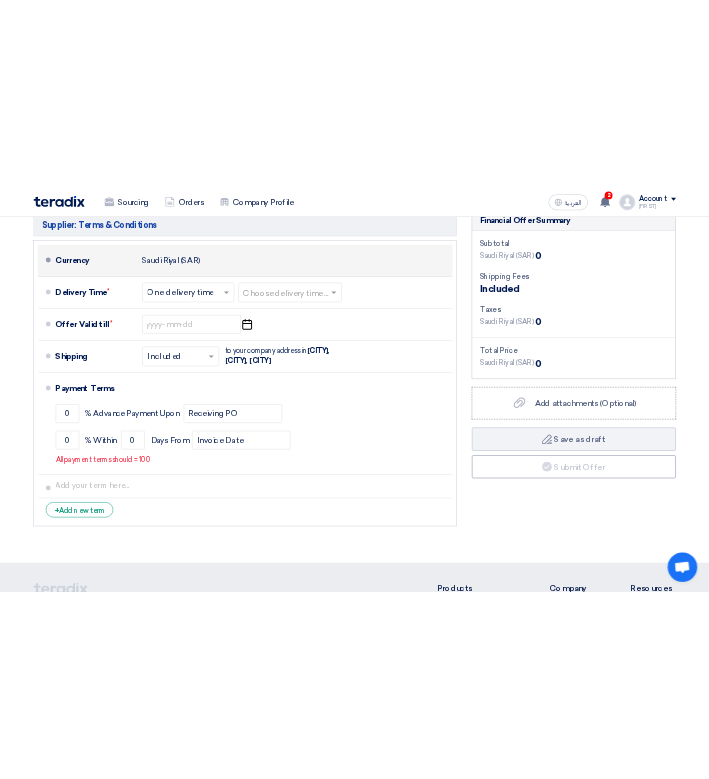 scroll, scrollTop: 667, scrollLeft: 0, axis: vertical 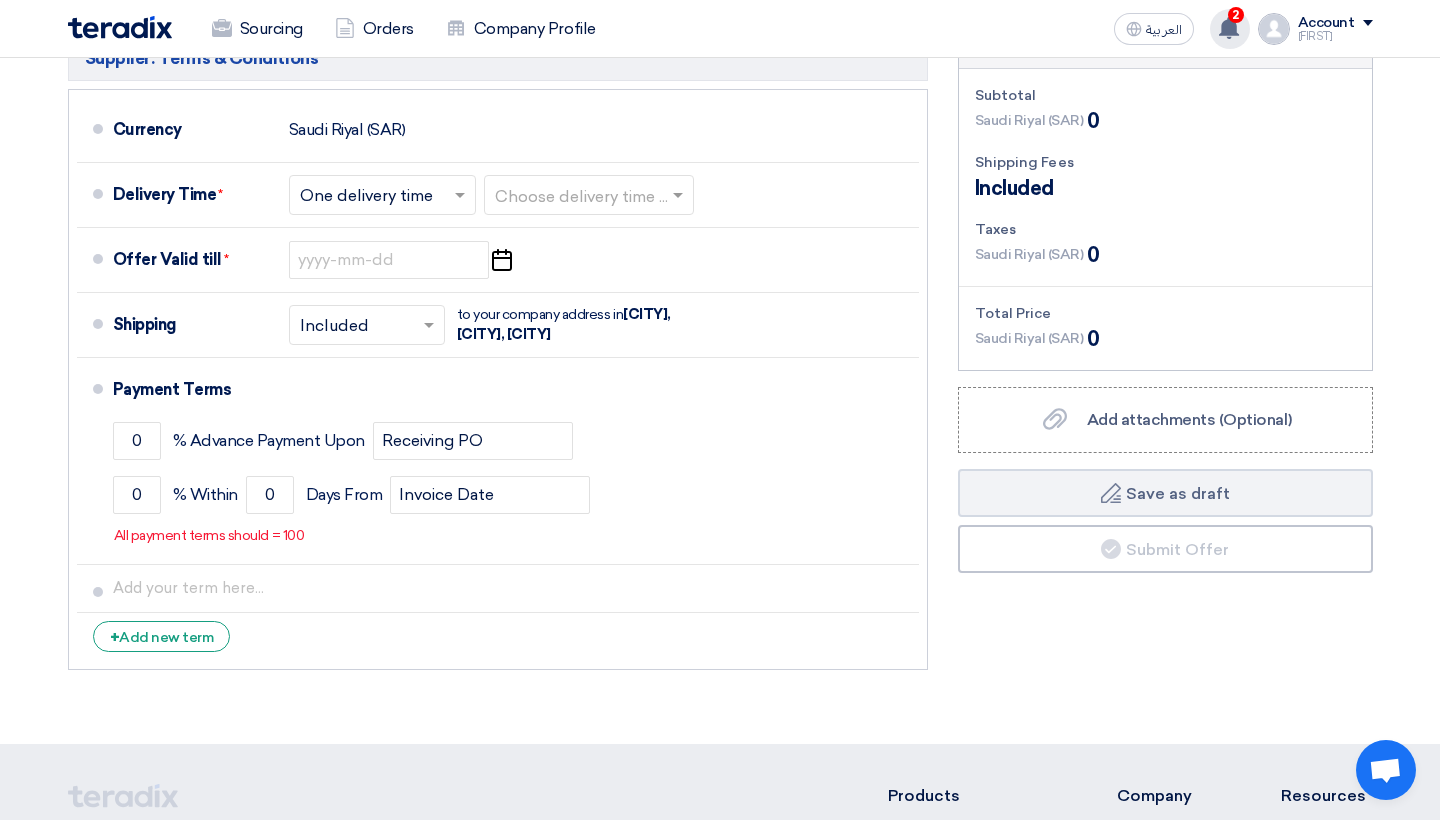click 